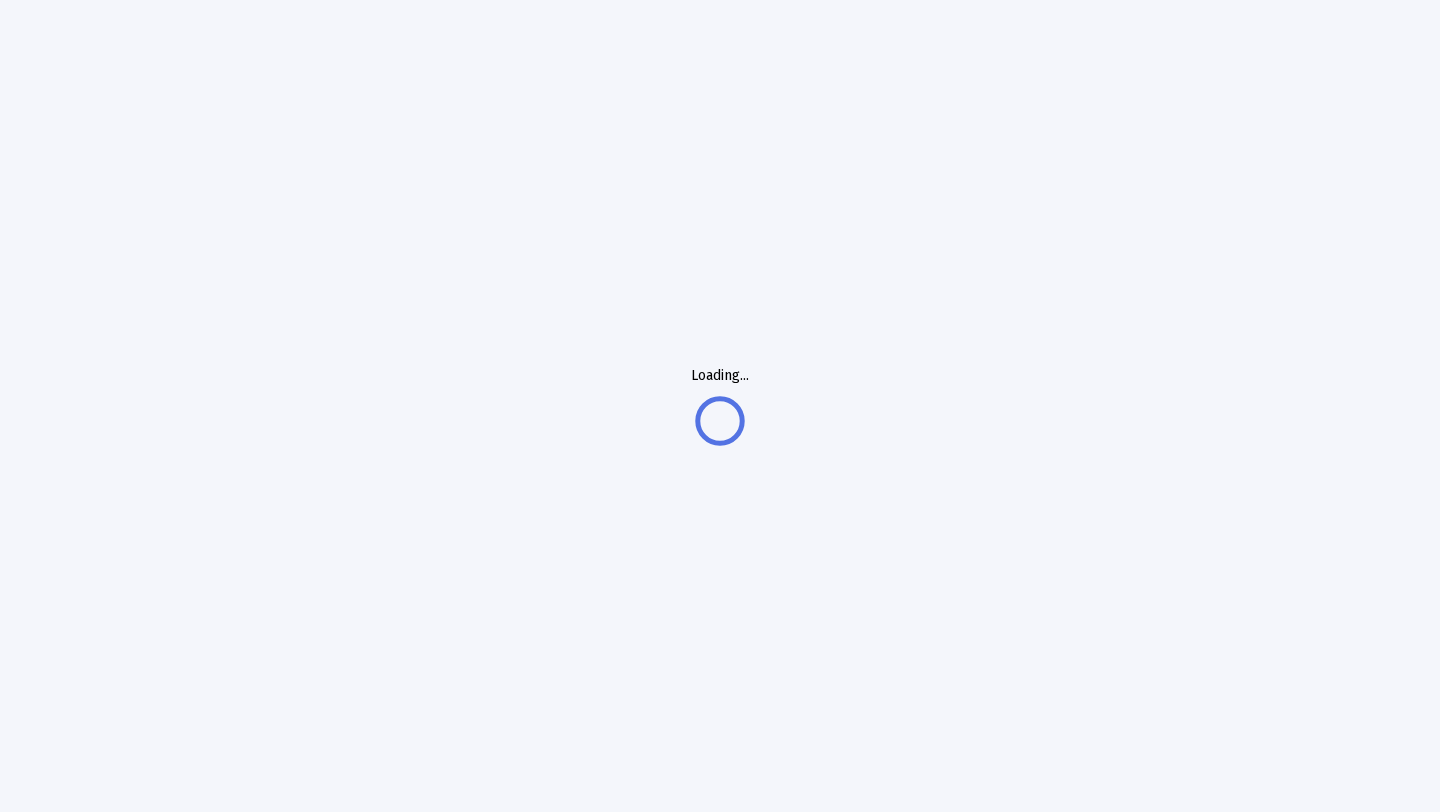 scroll, scrollTop: 0, scrollLeft: 0, axis: both 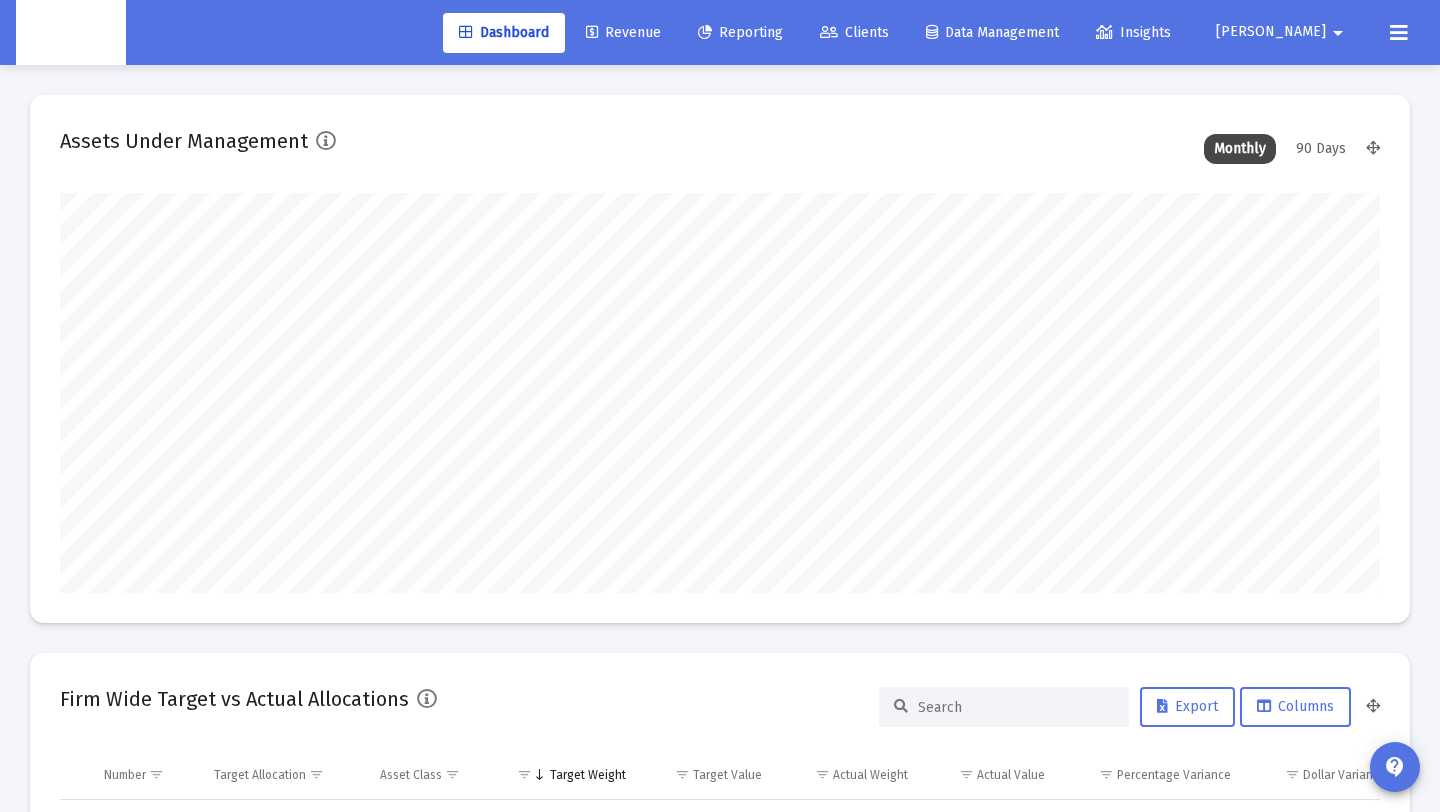 type on "[DATE]" 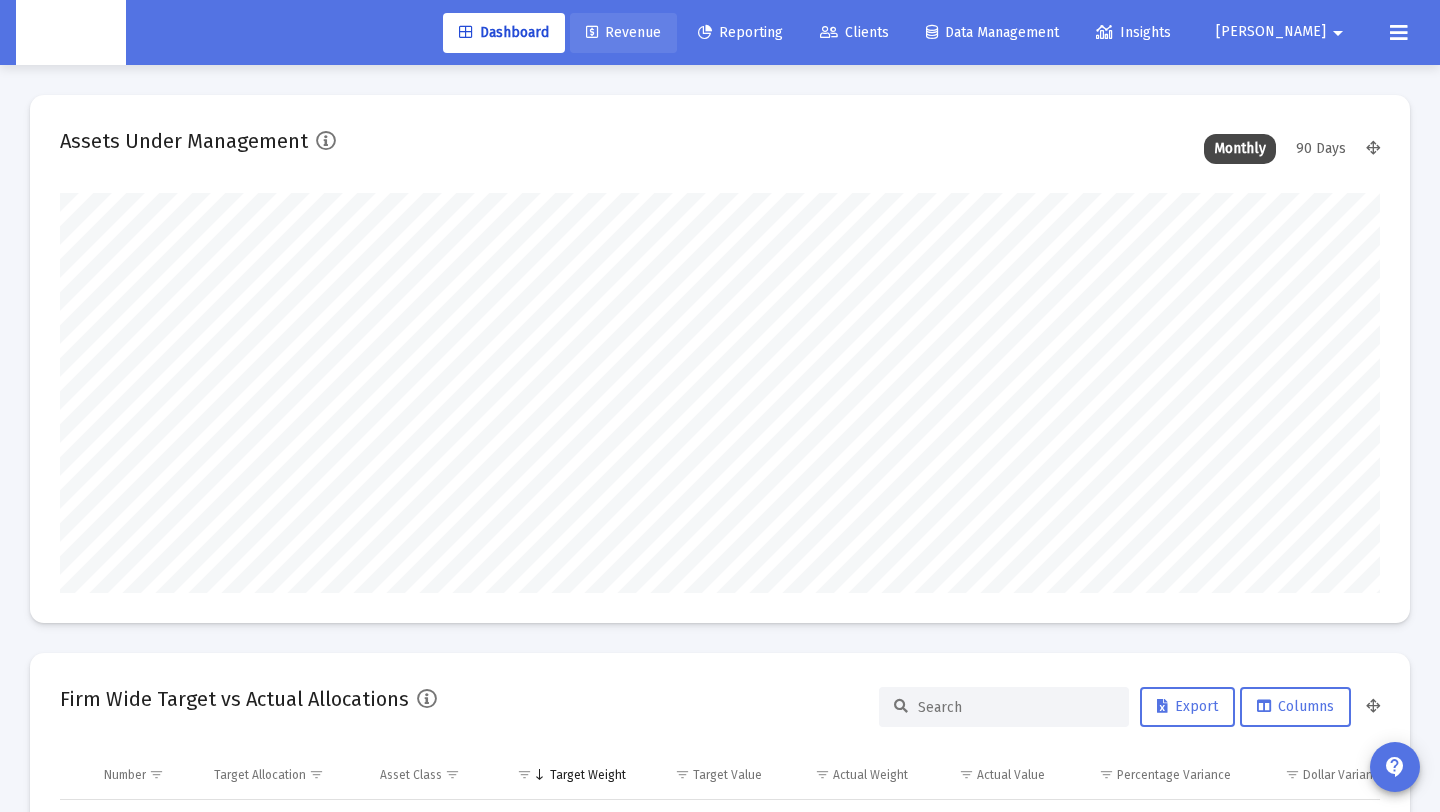 click on "Revenue" 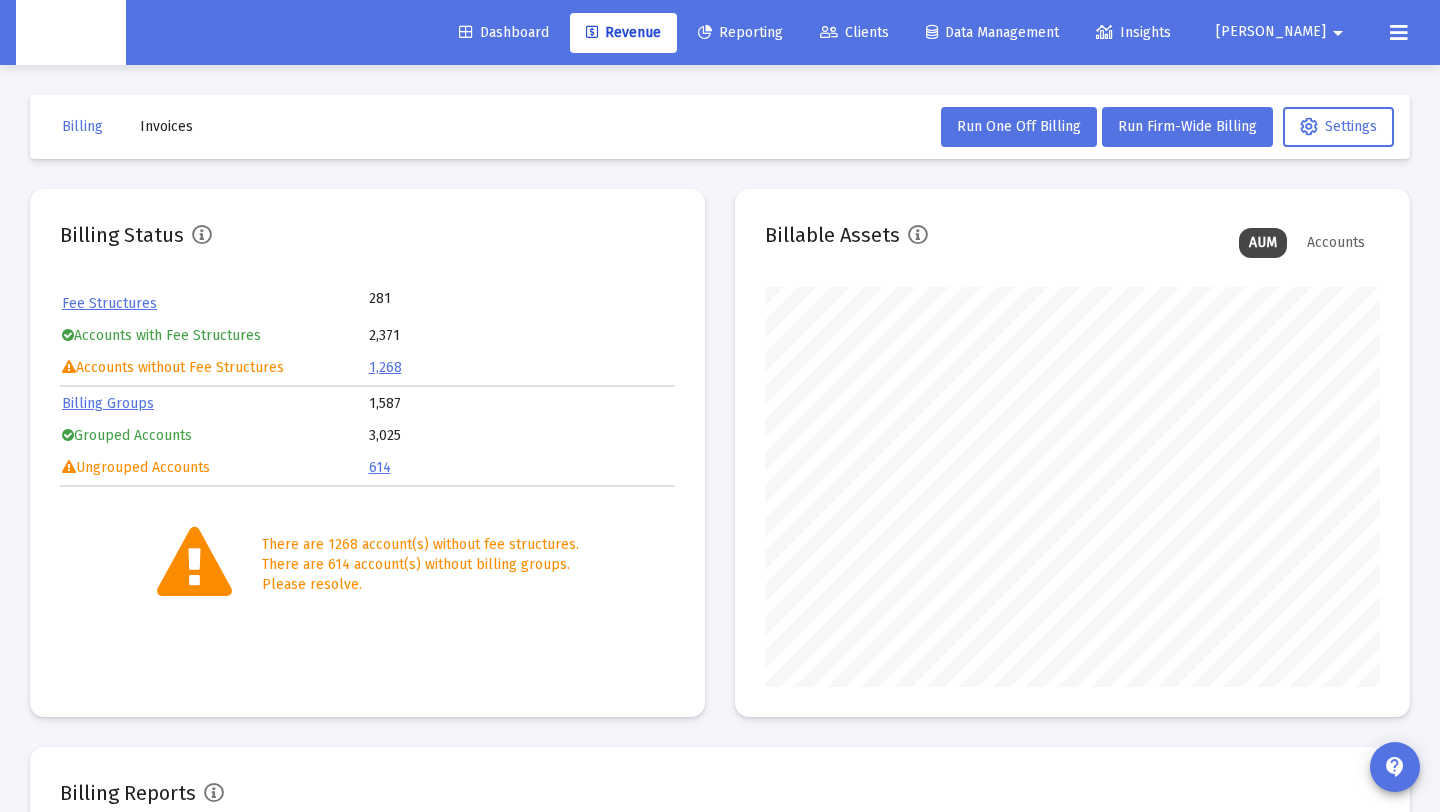 scroll, scrollTop: 999600, scrollLeft: 999385, axis: both 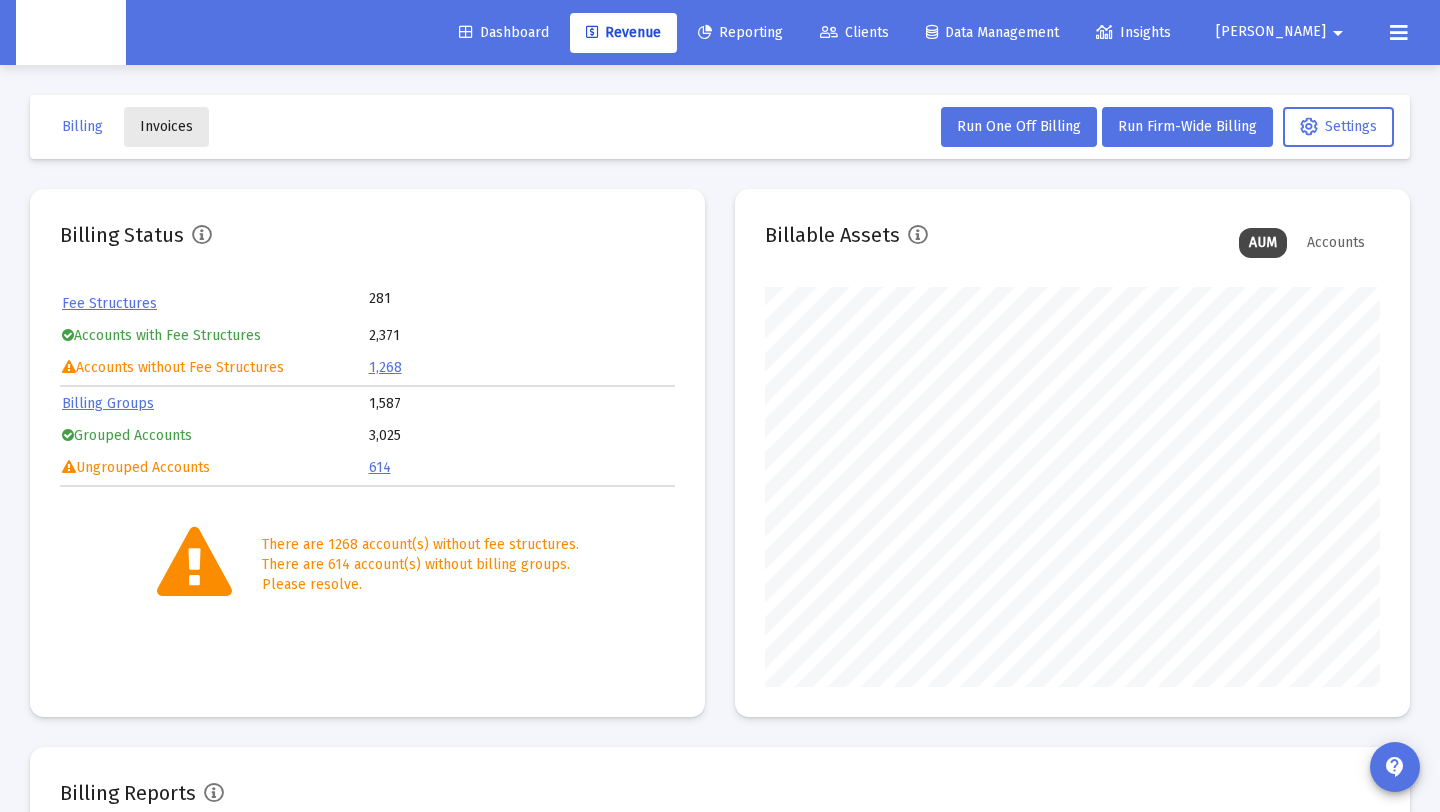 click on "Invoices" 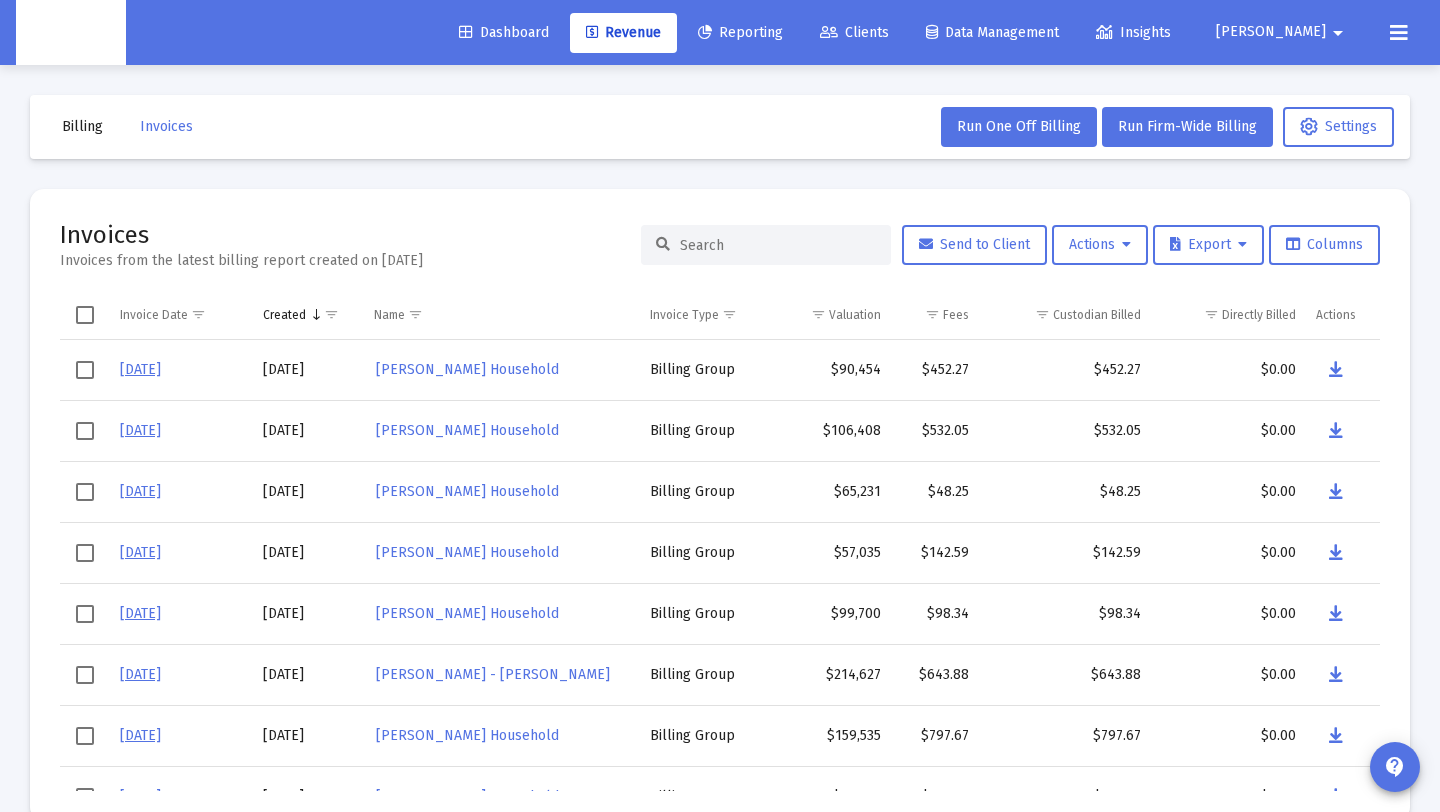 click 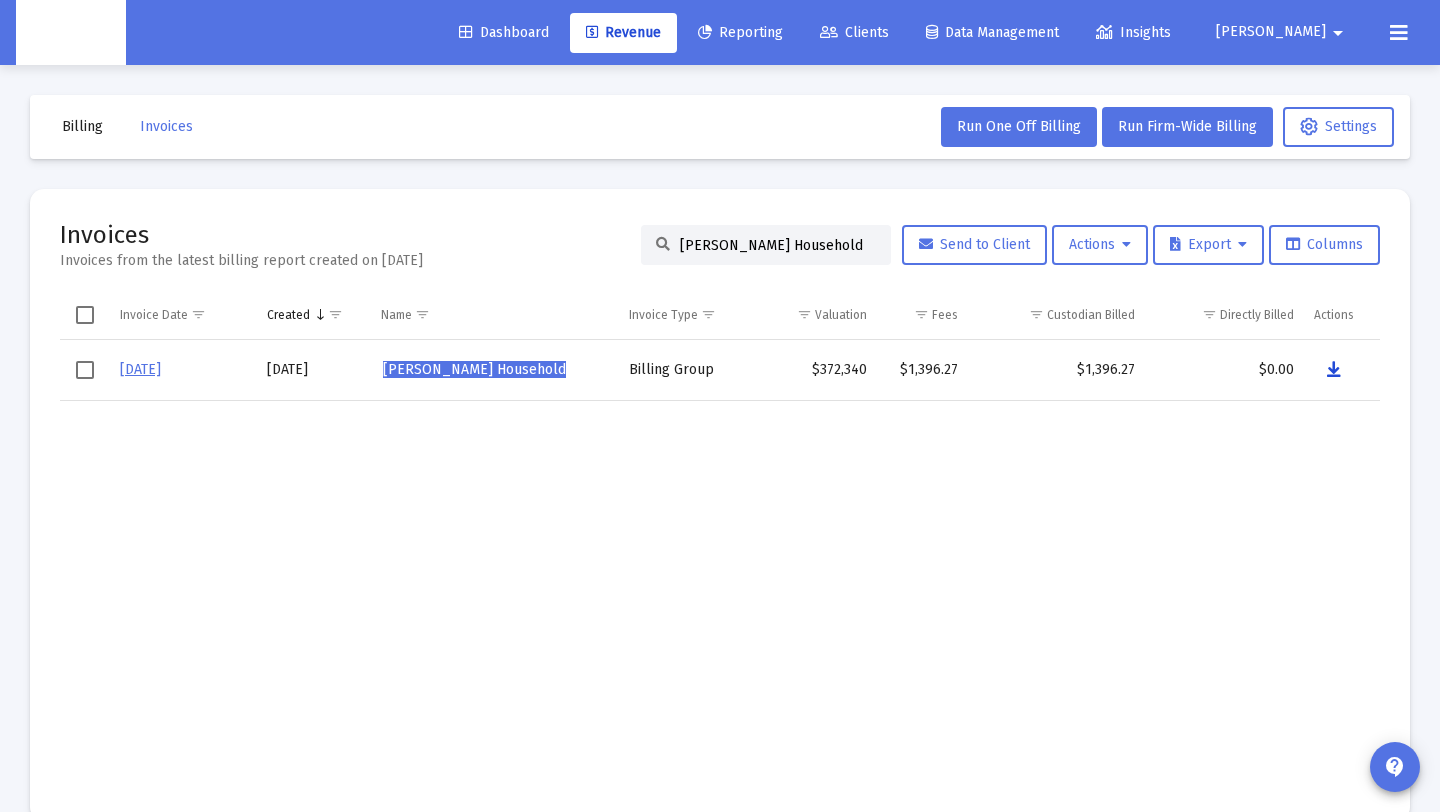 click at bounding box center (1334, 370) 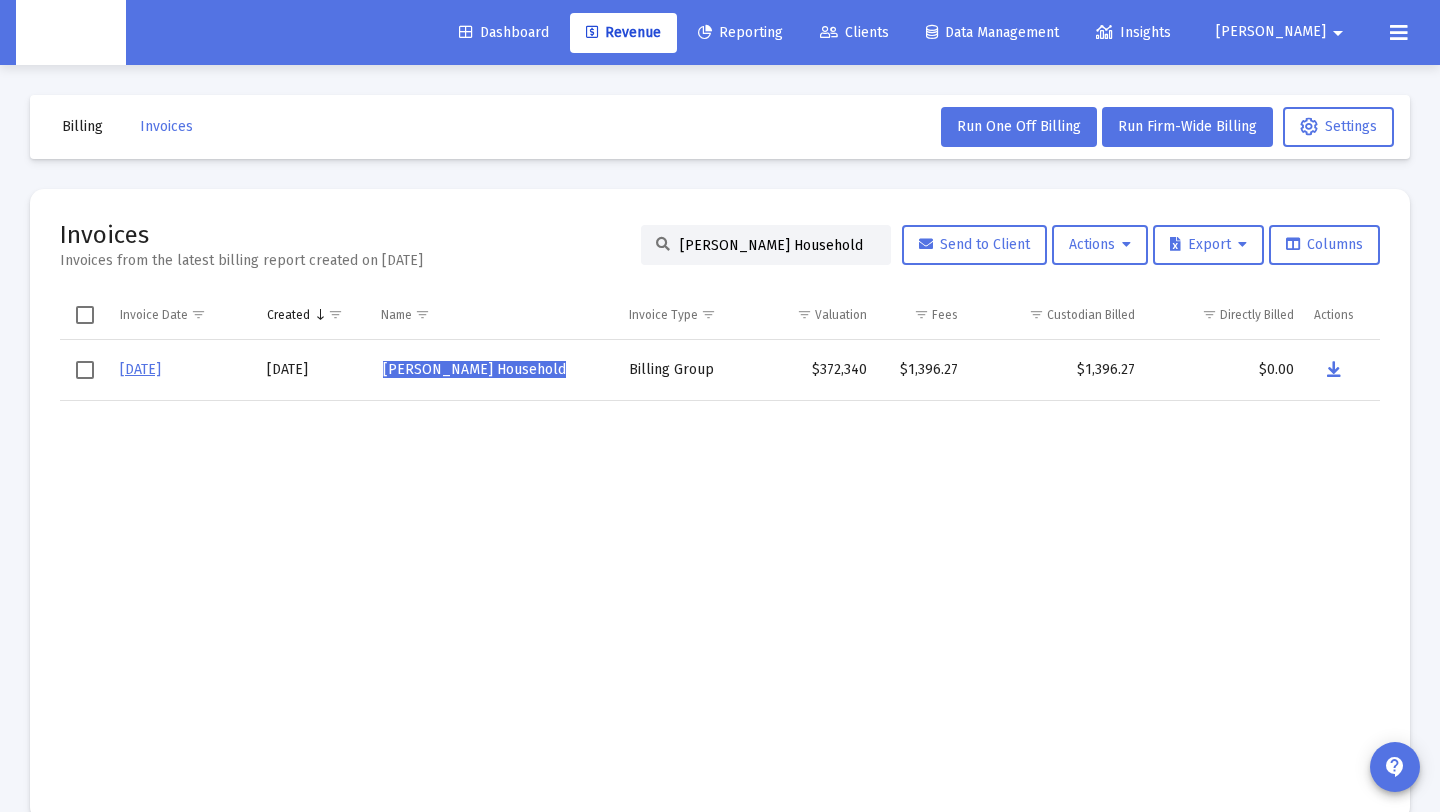 click on "[PERSON_NAME] Household" 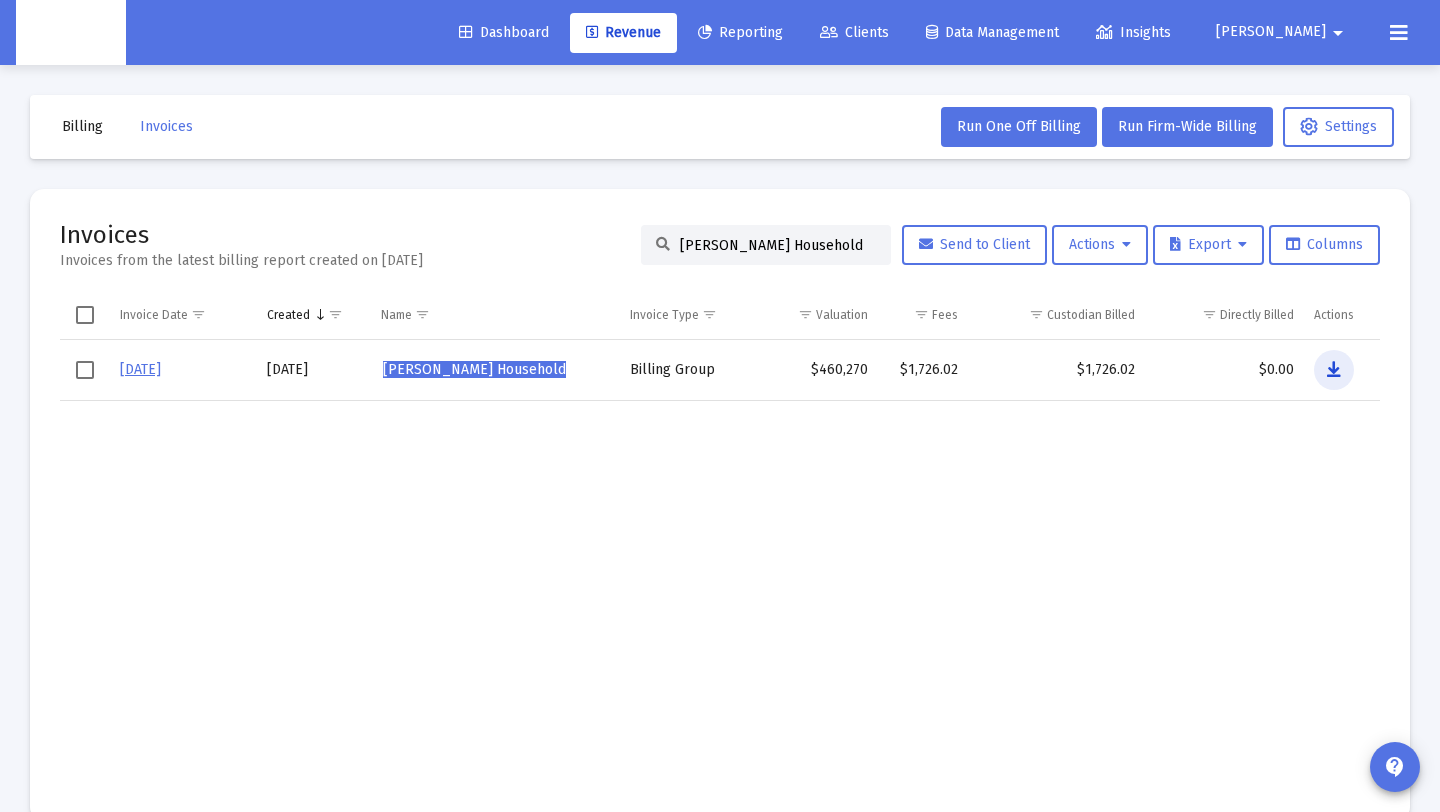 click at bounding box center [1334, 370] 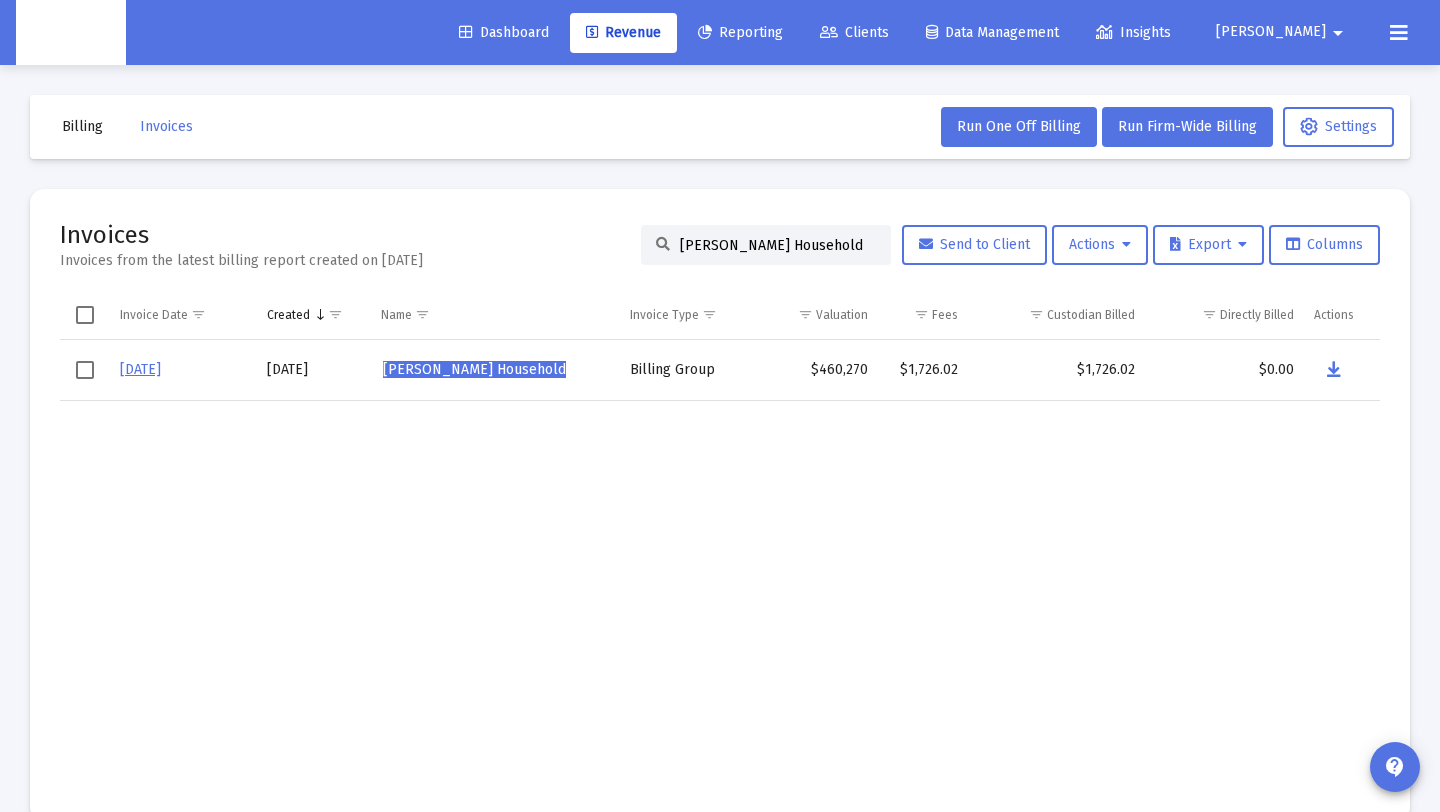 drag, startPoint x: 520, startPoint y: 241, endPoint x: 485, endPoint y: 239, distance: 35.057095 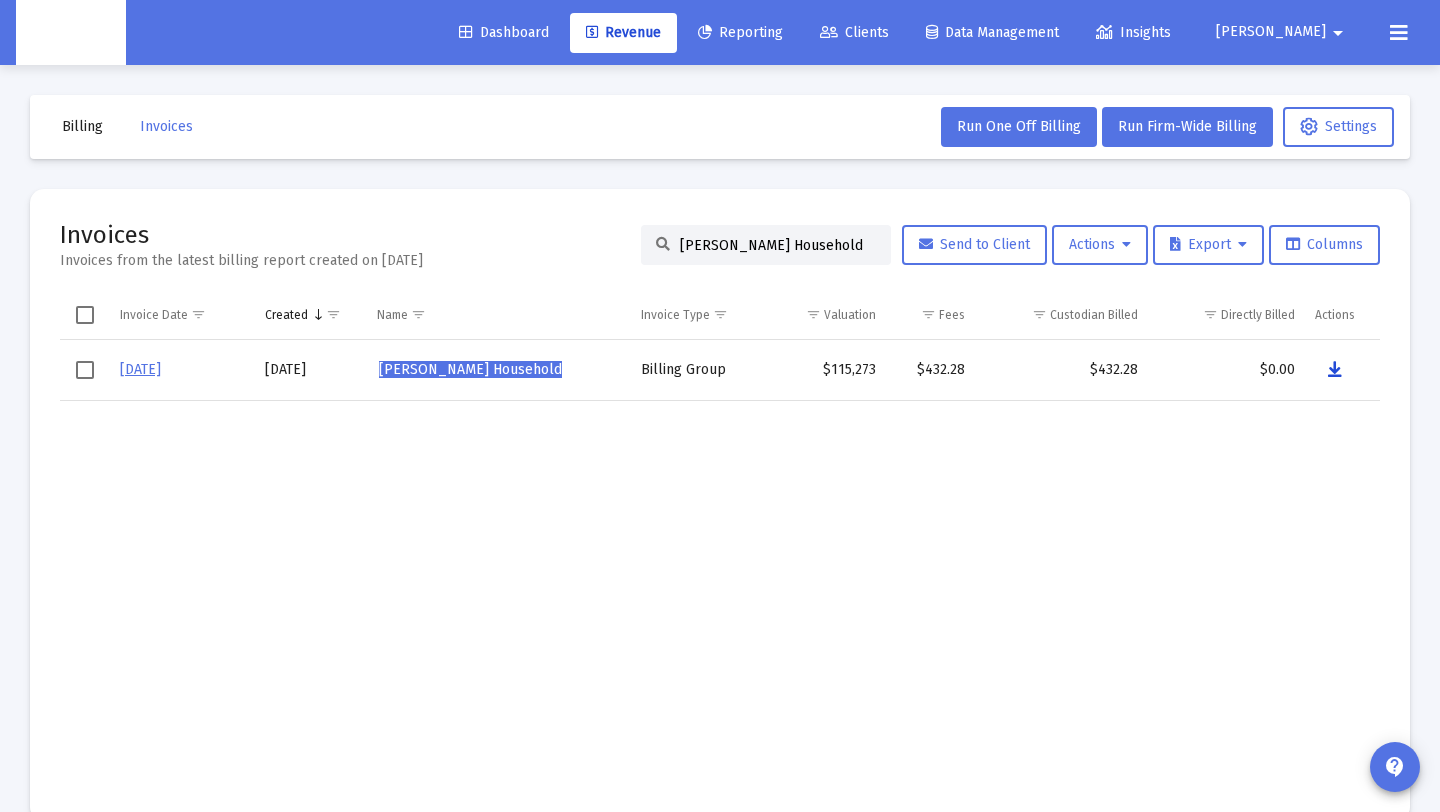 click at bounding box center [1335, 370] 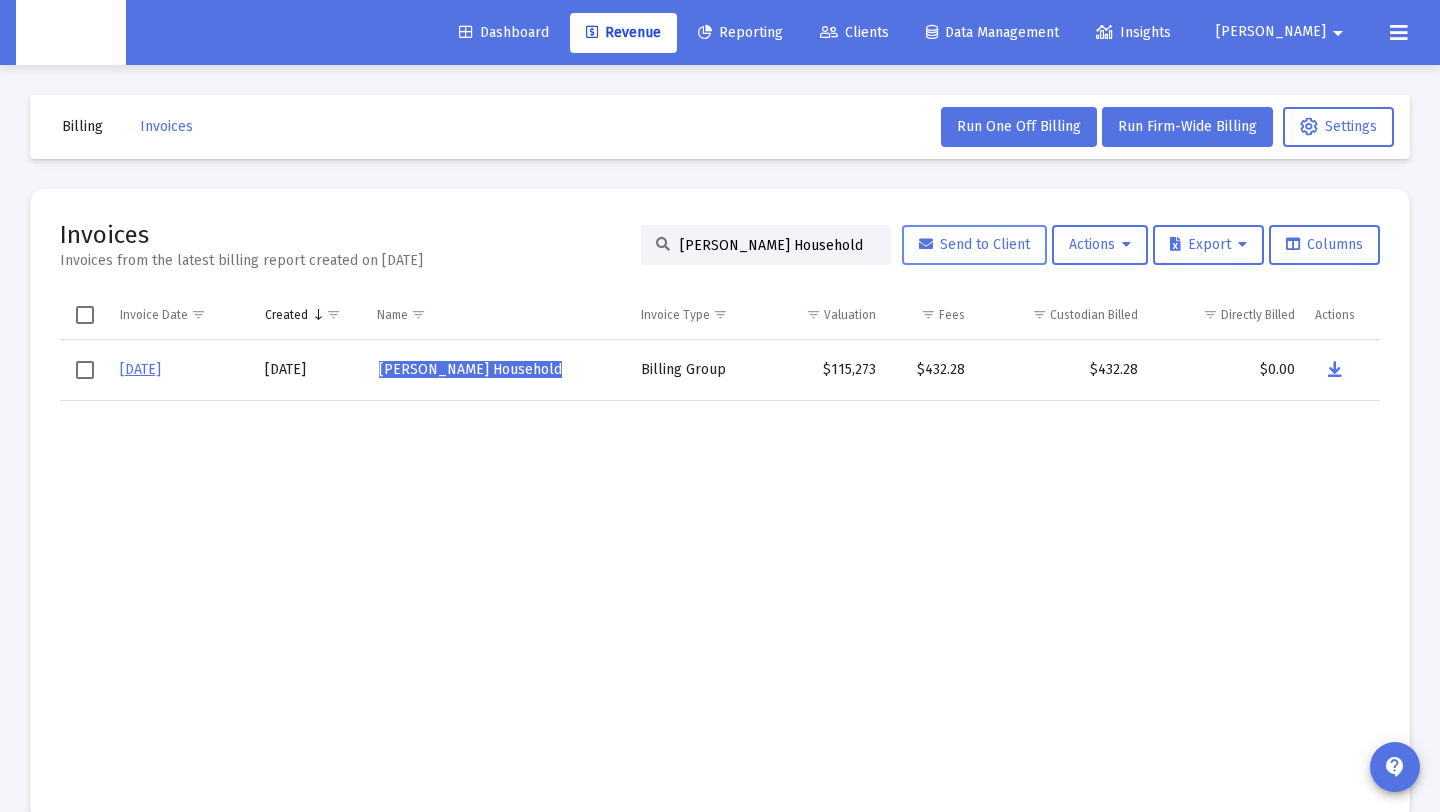 scroll, scrollTop: 0, scrollLeft: 10, axis: horizontal 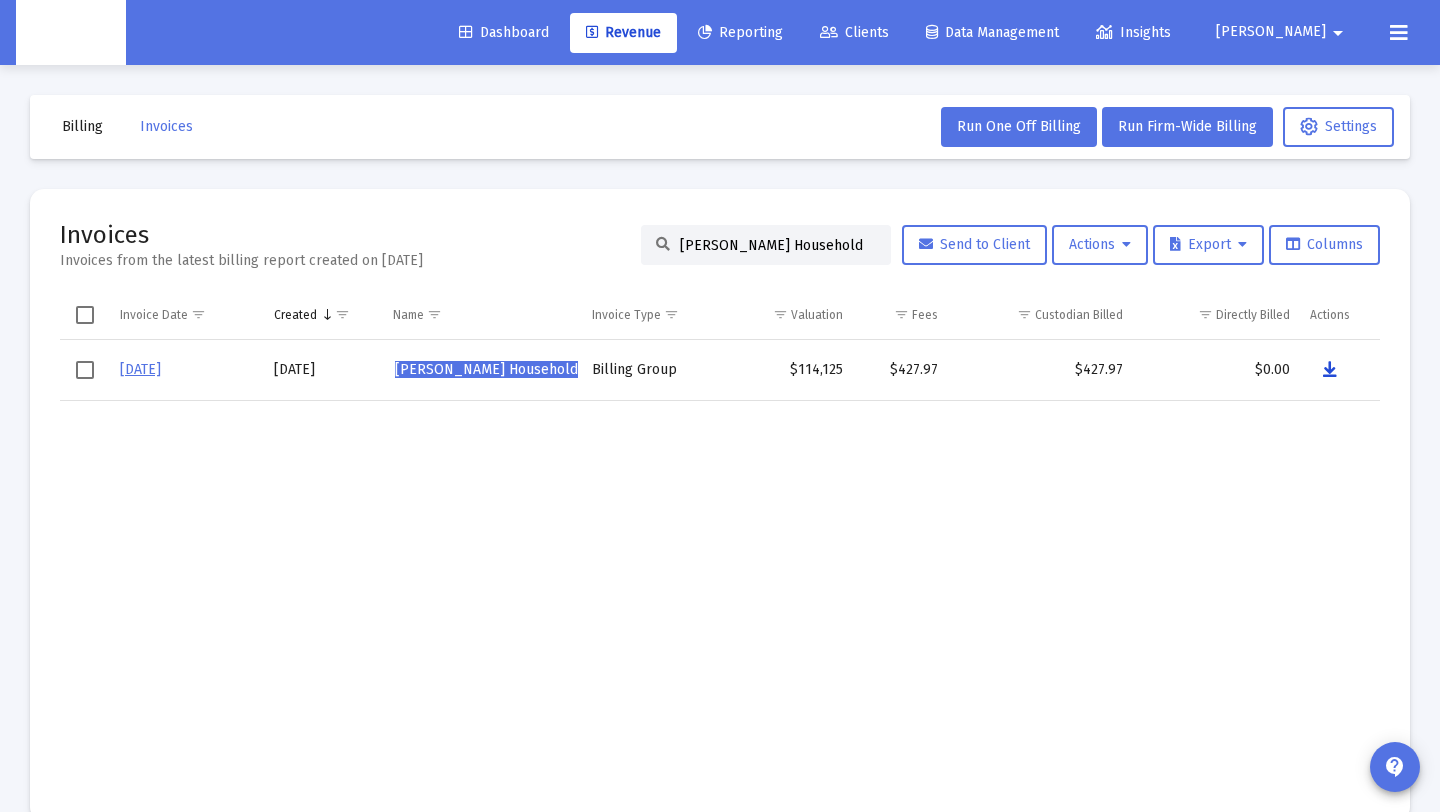 click at bounding box center (1330, 370) 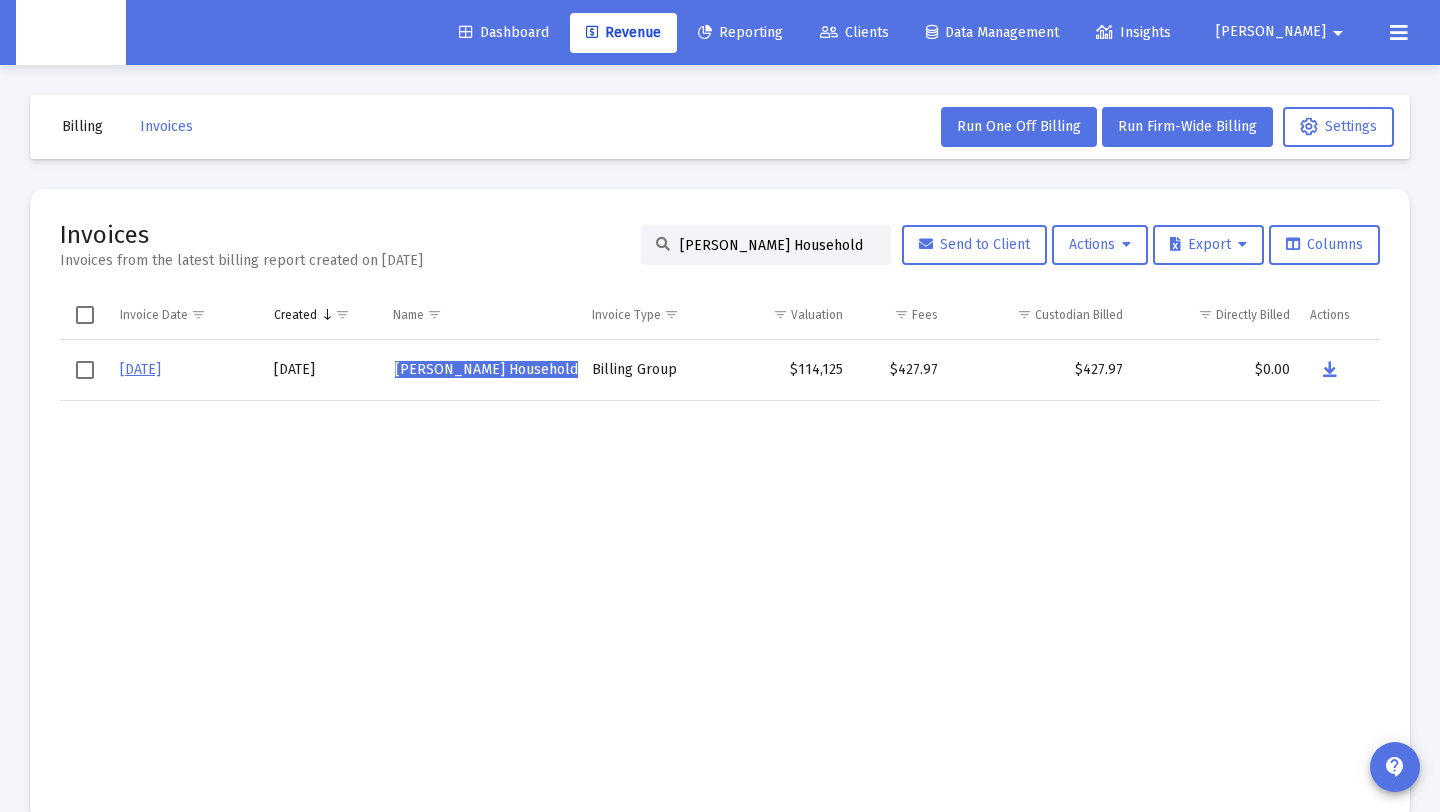 drag, startPoint x: 822, startPoint y: 251, endPoint x: 378, endPoint y: 240, distance: 444.13623 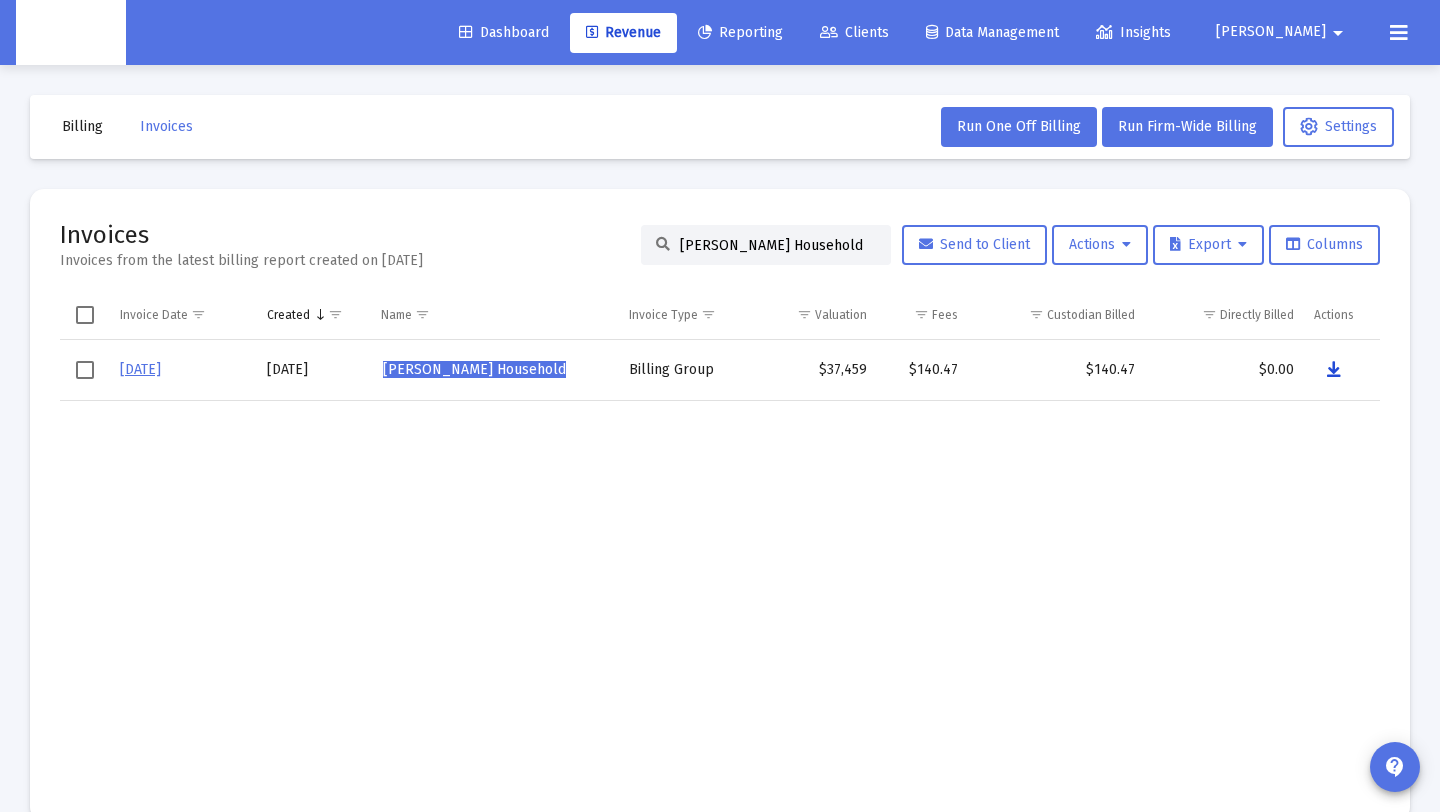 click at bounding box center (1334, 370) 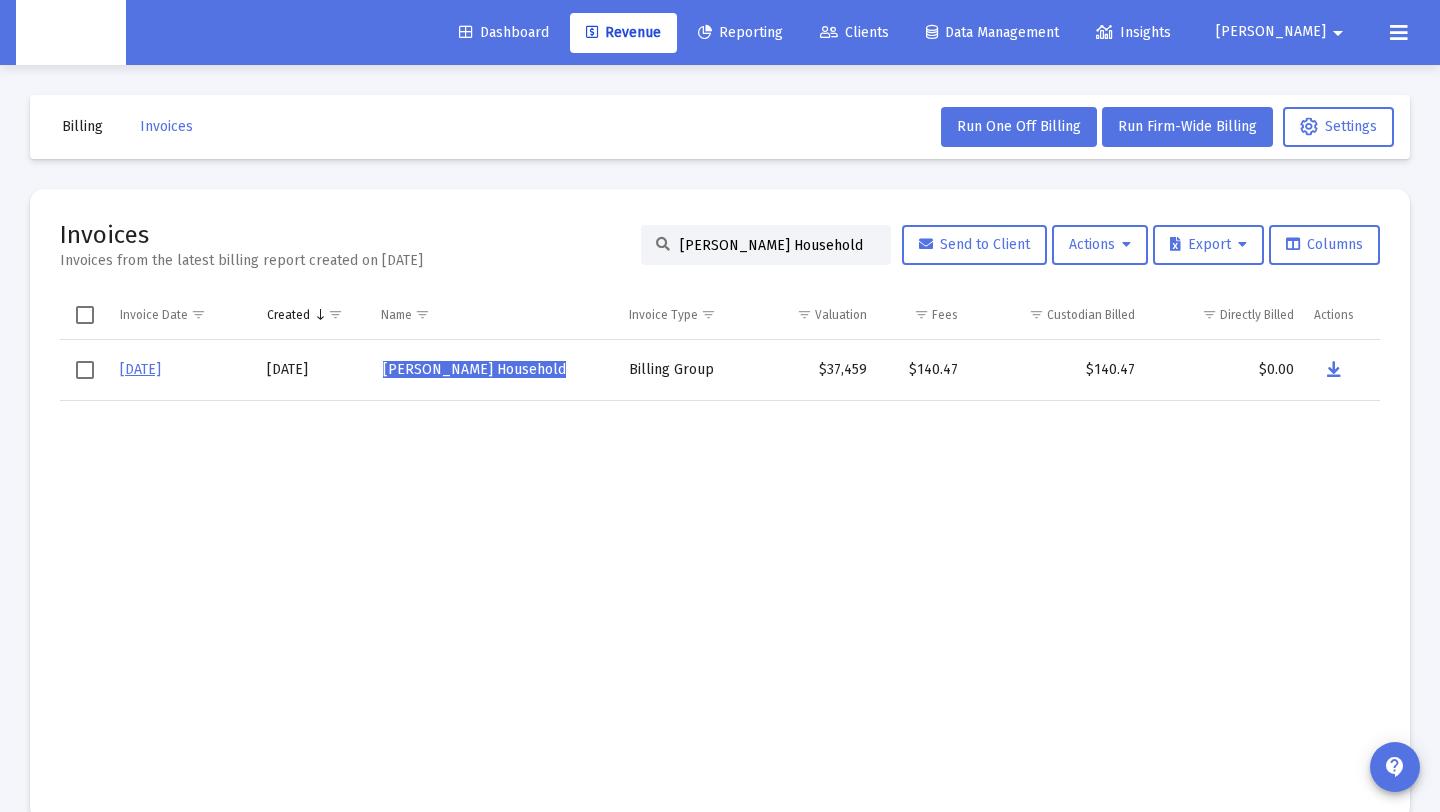 click on "[PERSON_NAME] Household" 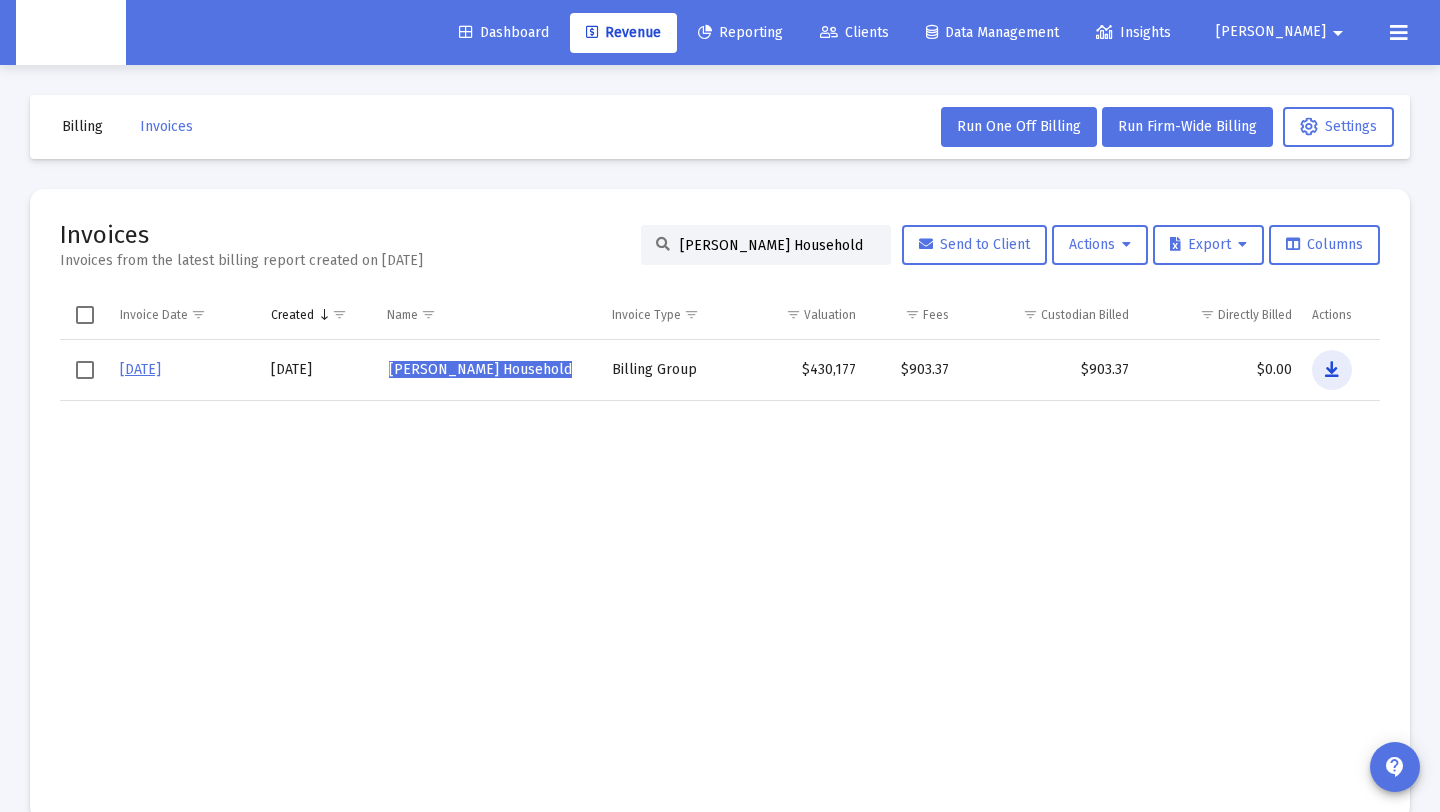 click at bounding box center [1332, 370] 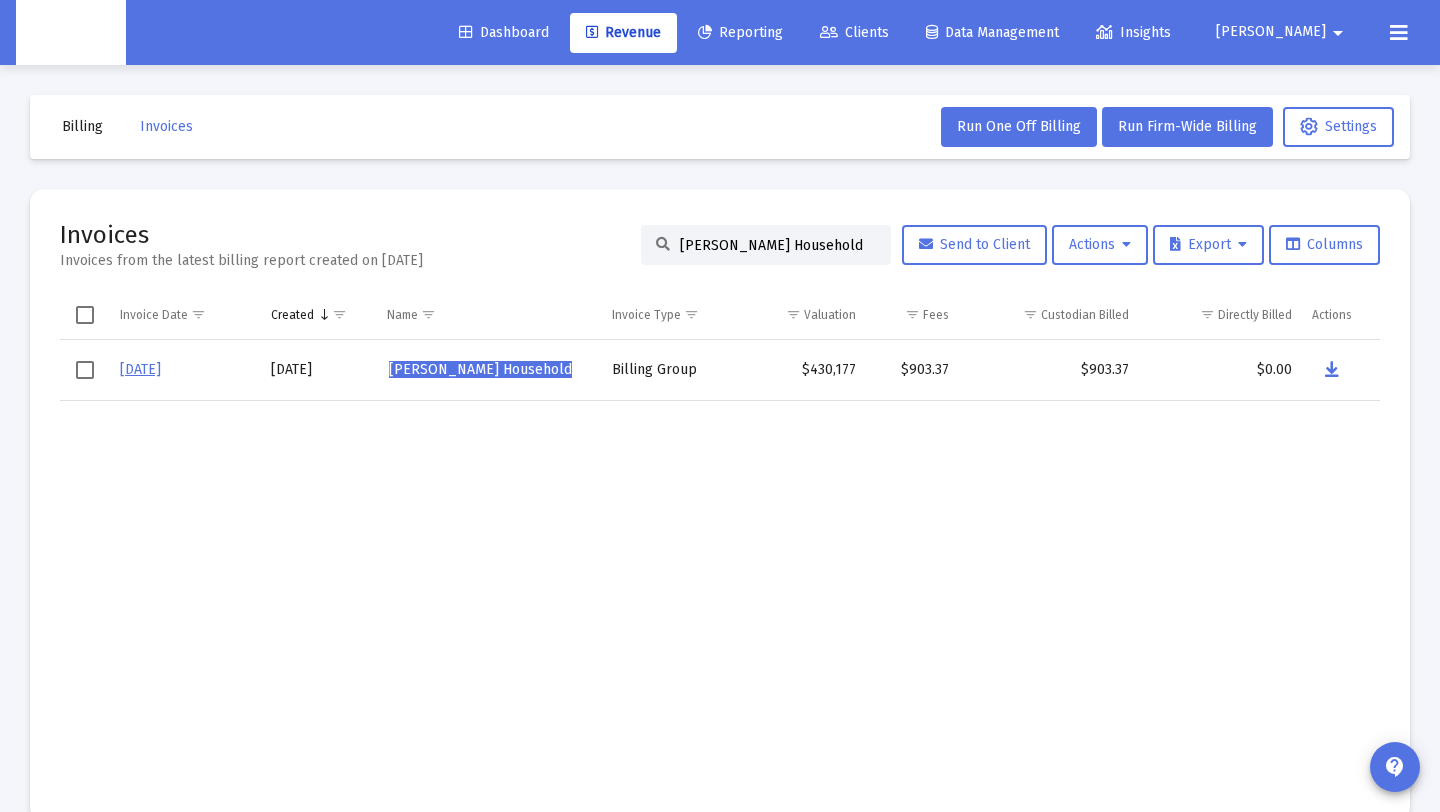 drag, startPoint x: 856, startPoint y: 243, endPoint x: 375, endPoint y: 242, distance: 481.00104 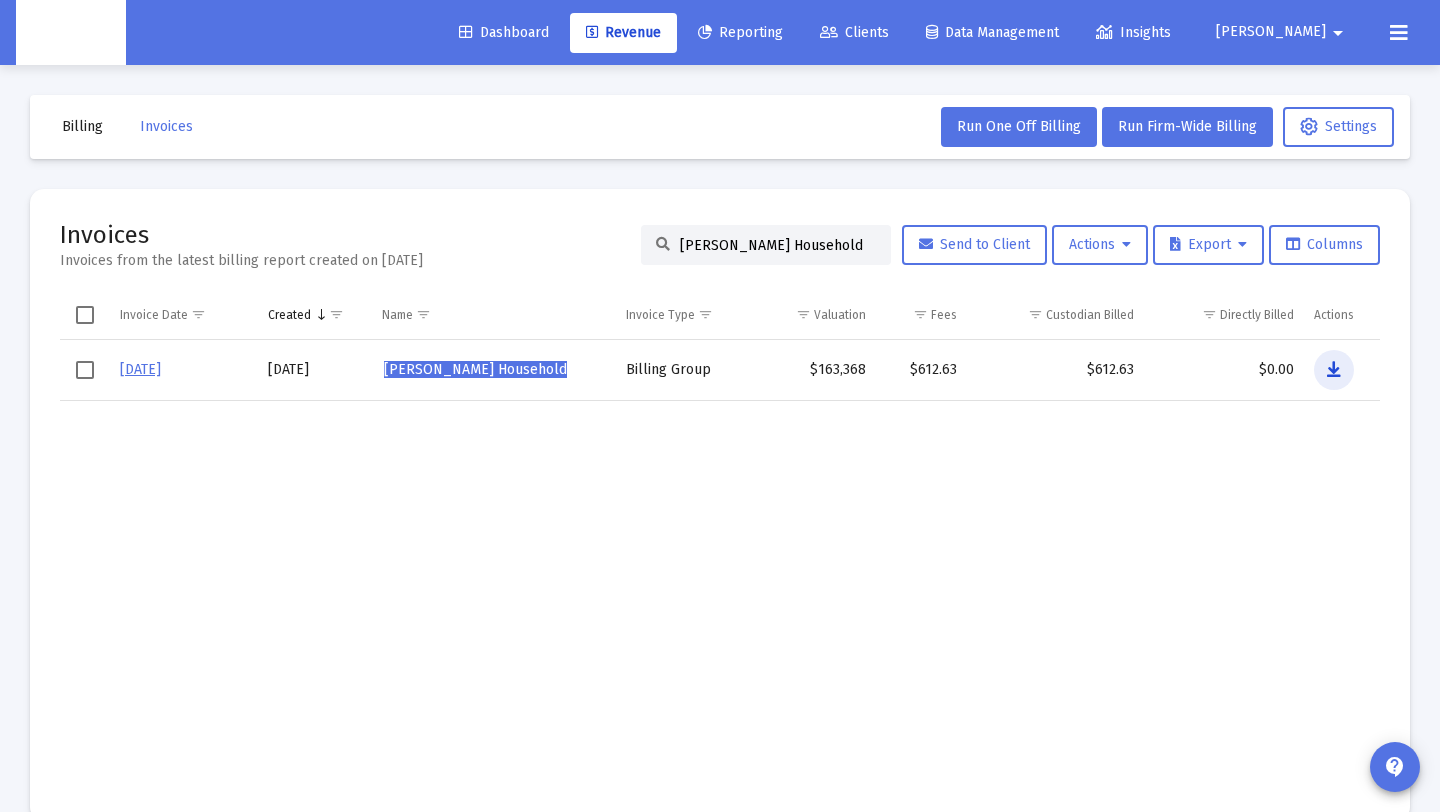click at bounding box center (1334, 370) 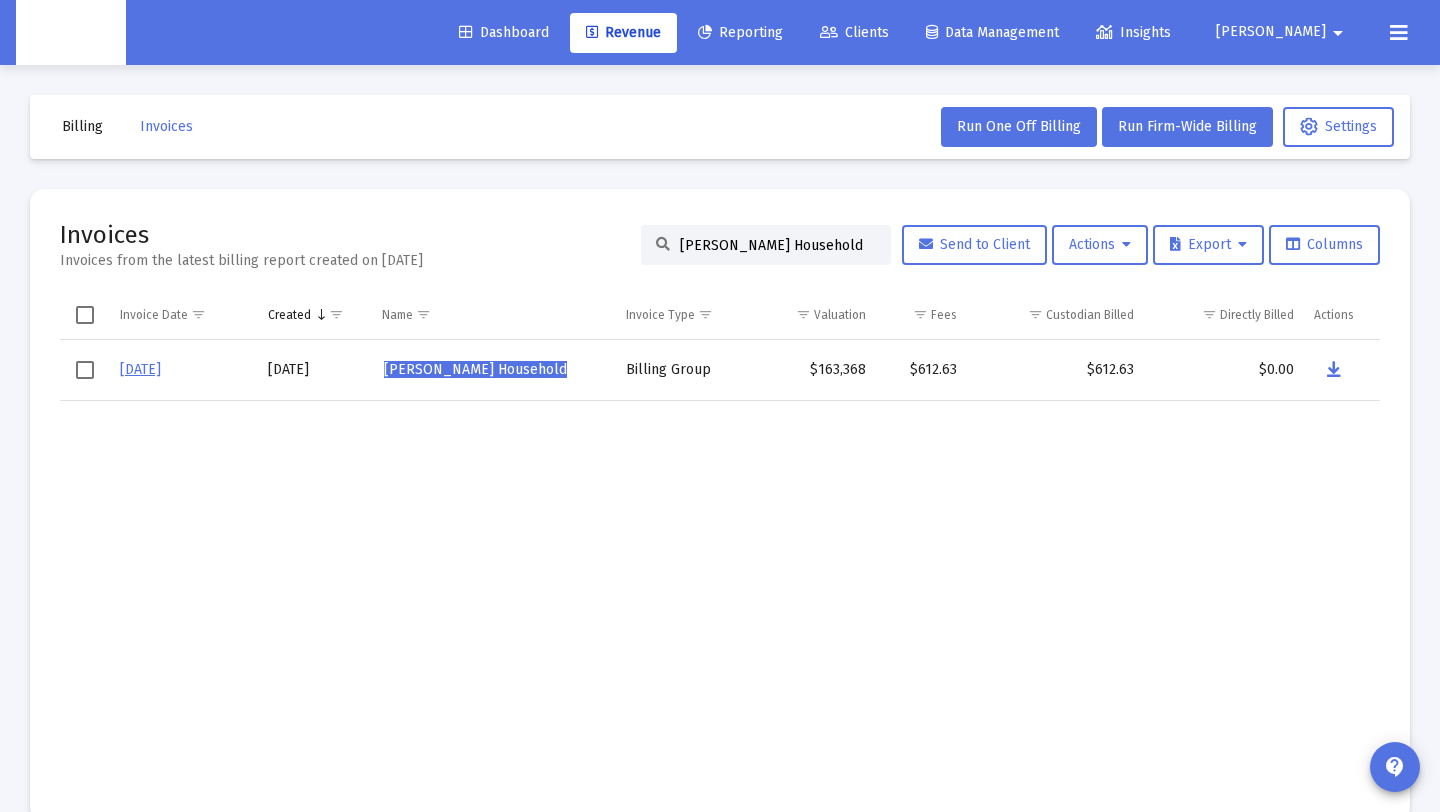 drag, startPoint x: 858, startPoint y: 247, endPoint x: 566, endPoint y: 245, distance: 292.00684 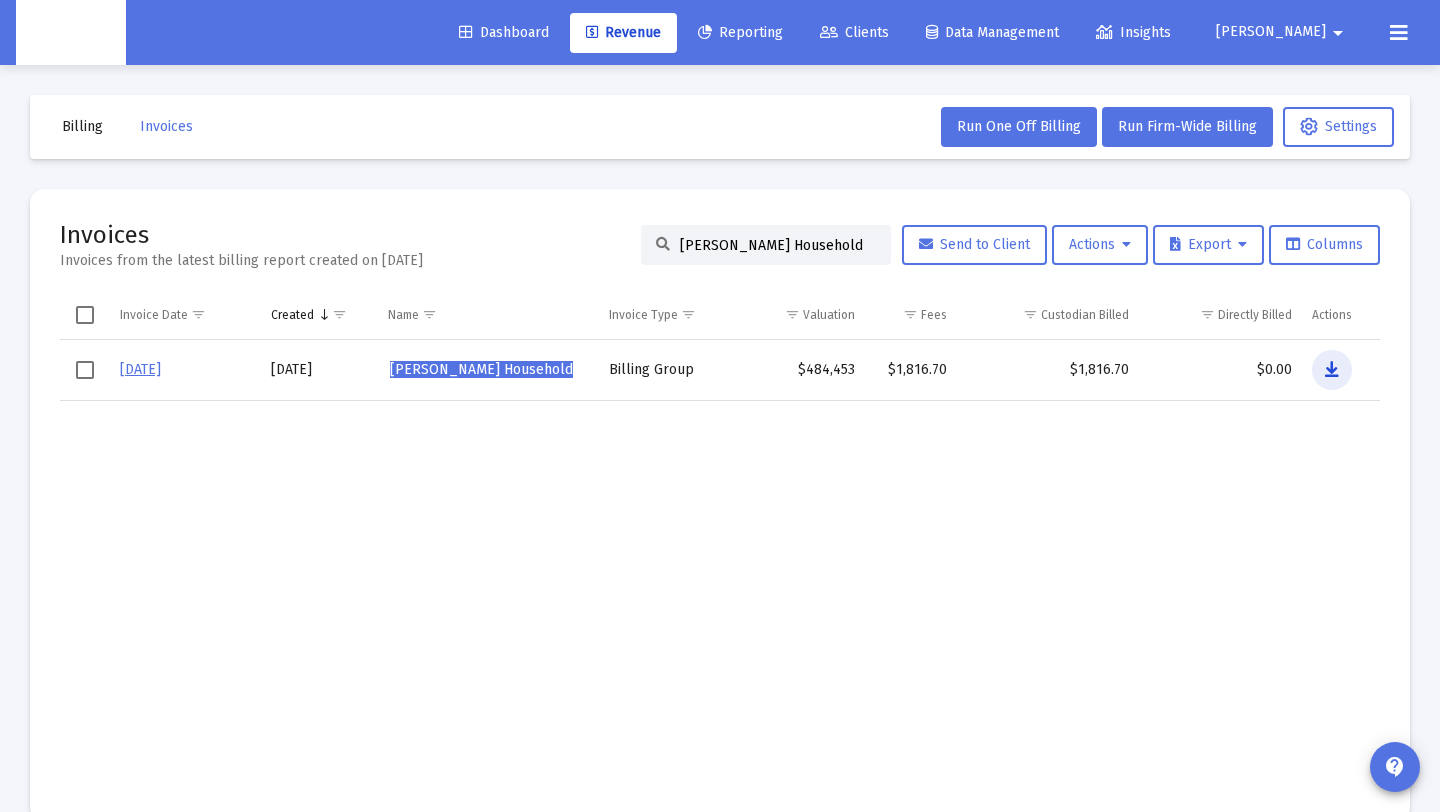 click at bounding box center [1332, 370] 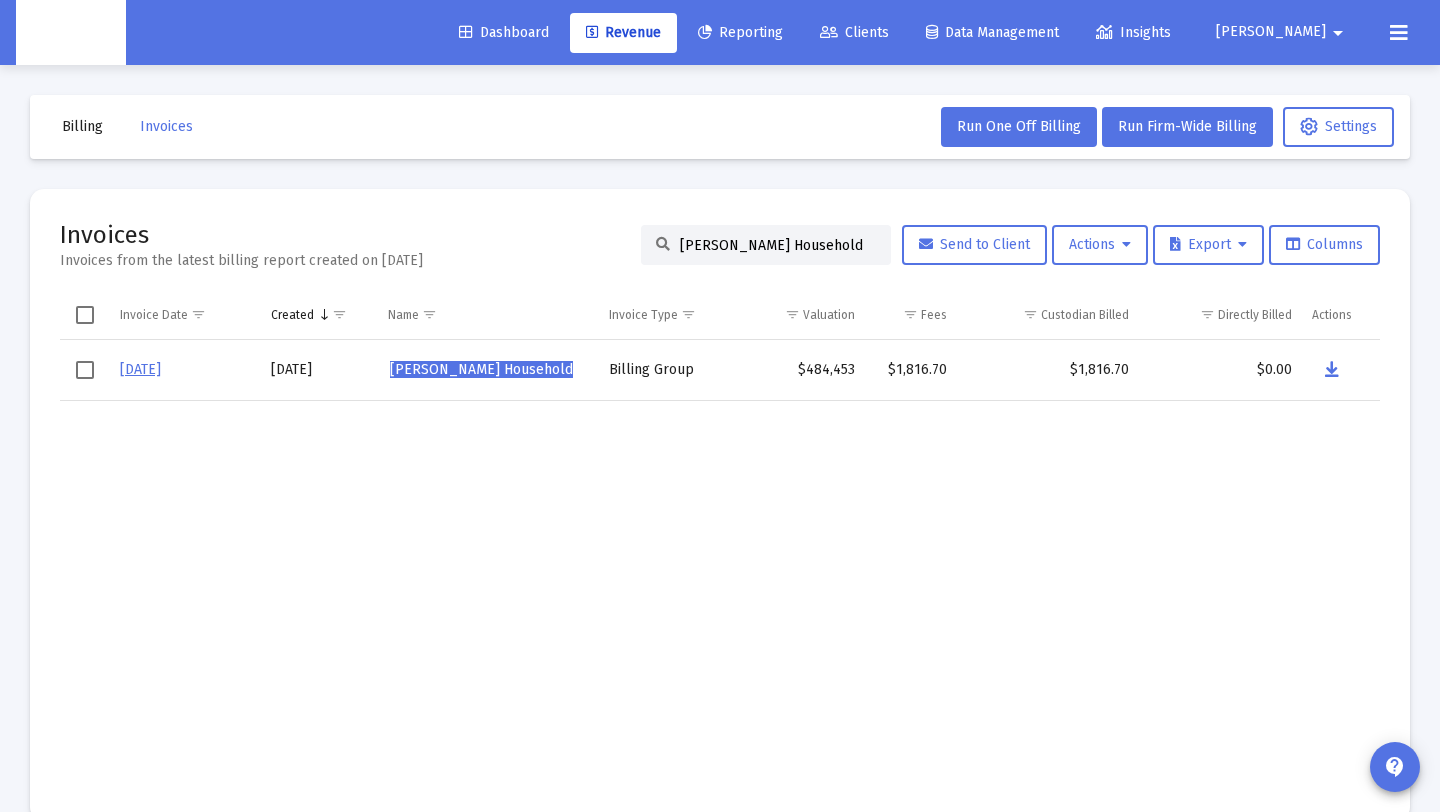 drag, startPoint x: 820, startPoint y: 244, endPoint x: 542, endPoint y: 219, distance: 279.12183 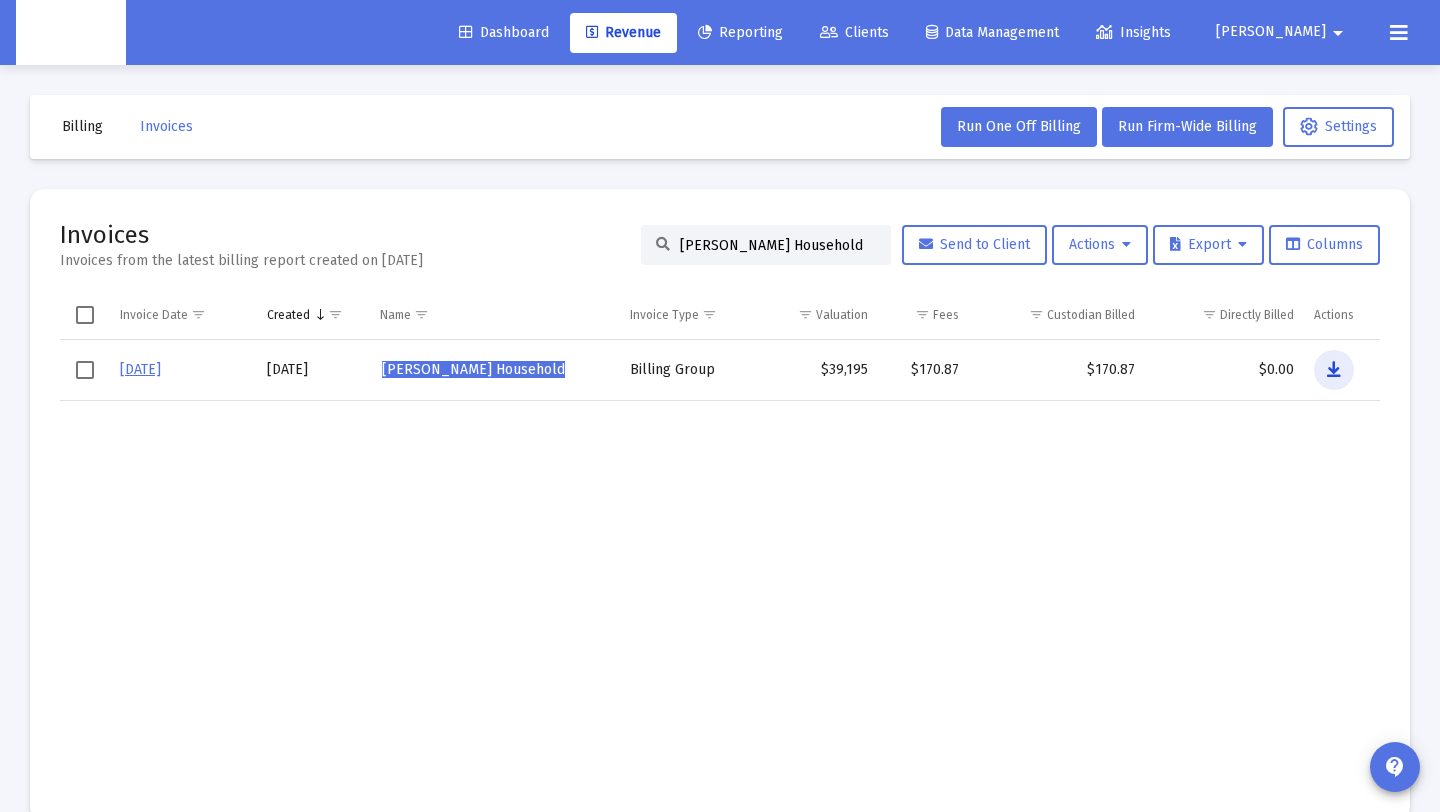 drag, startPoint x: 1342, startPoint y: 372, endPoint x: 1285, endPoint y: 388, distance: 59.20304 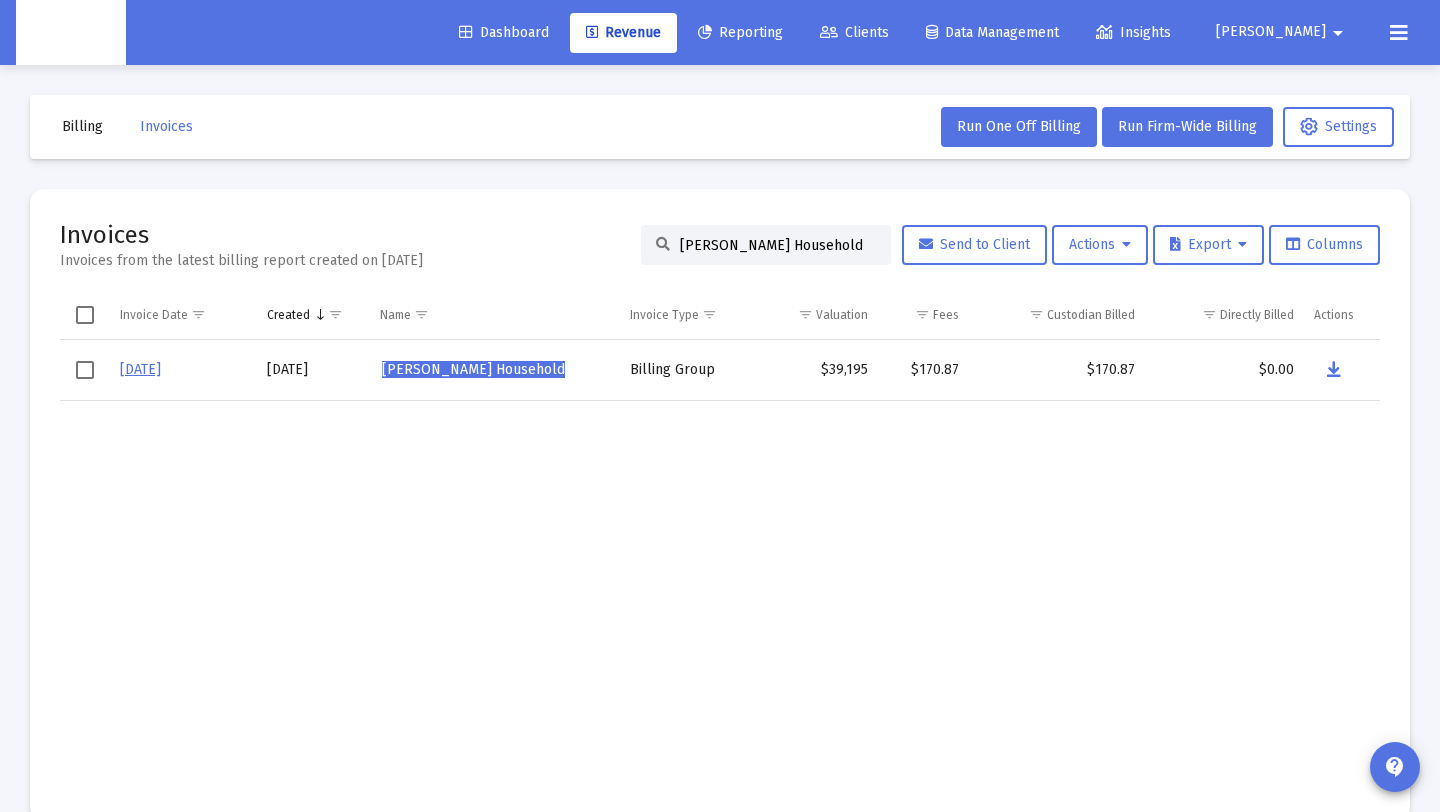 click on "[PERSON_NAME] Household" 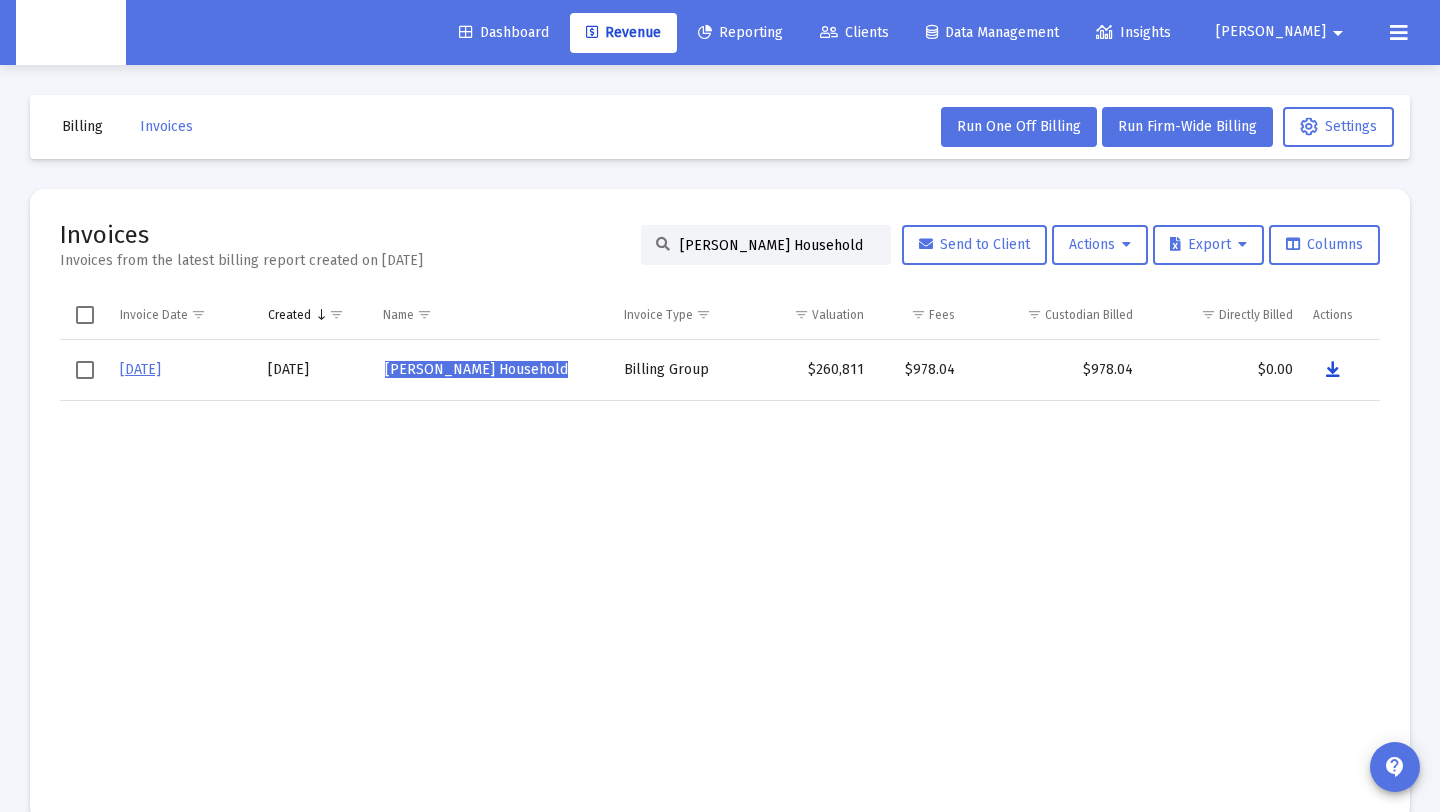 click at bounding box center (1333, 370) 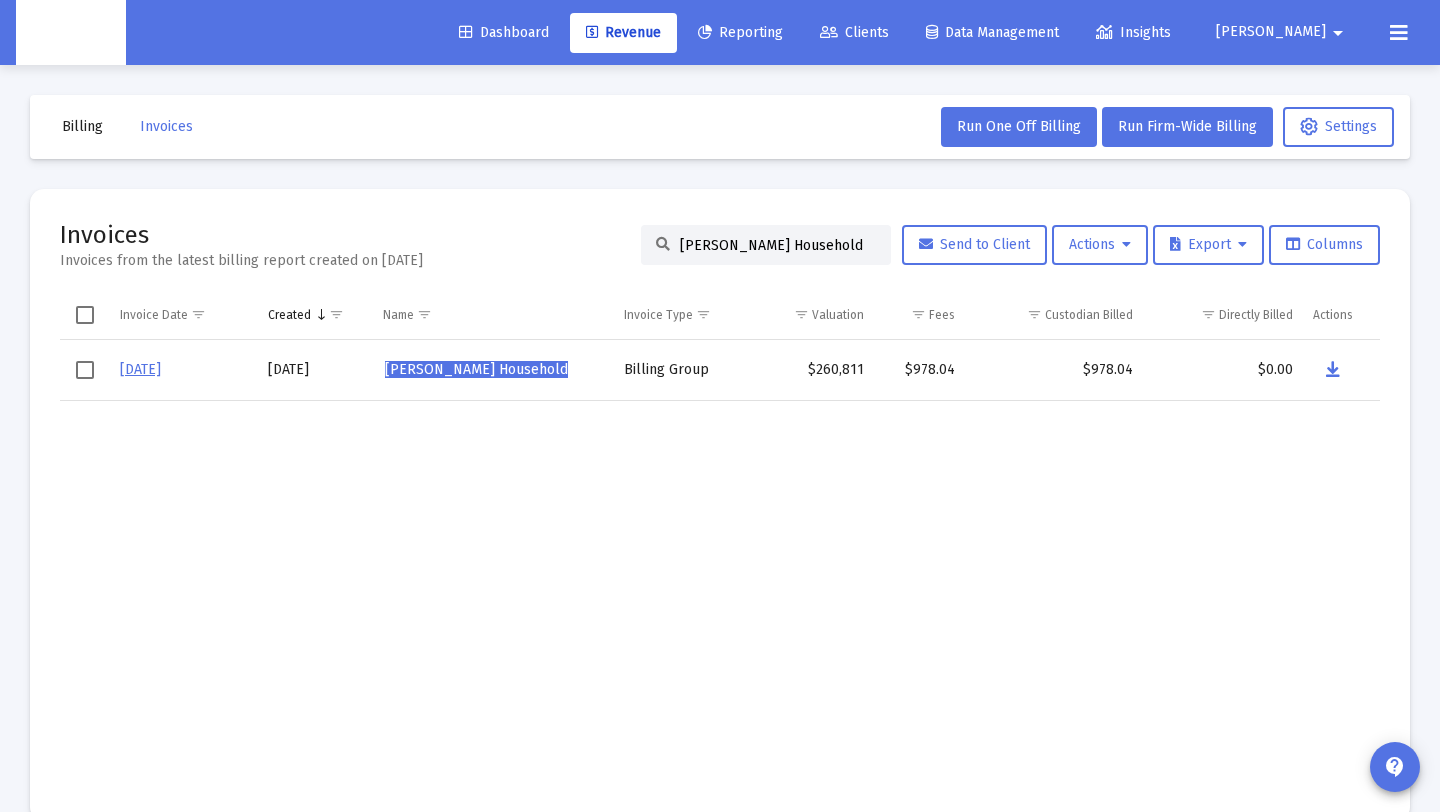 drag, startPoint x: 858, startPoint y: 248, endPoint x: 464, endPoint y: 249, distance: 394.00128 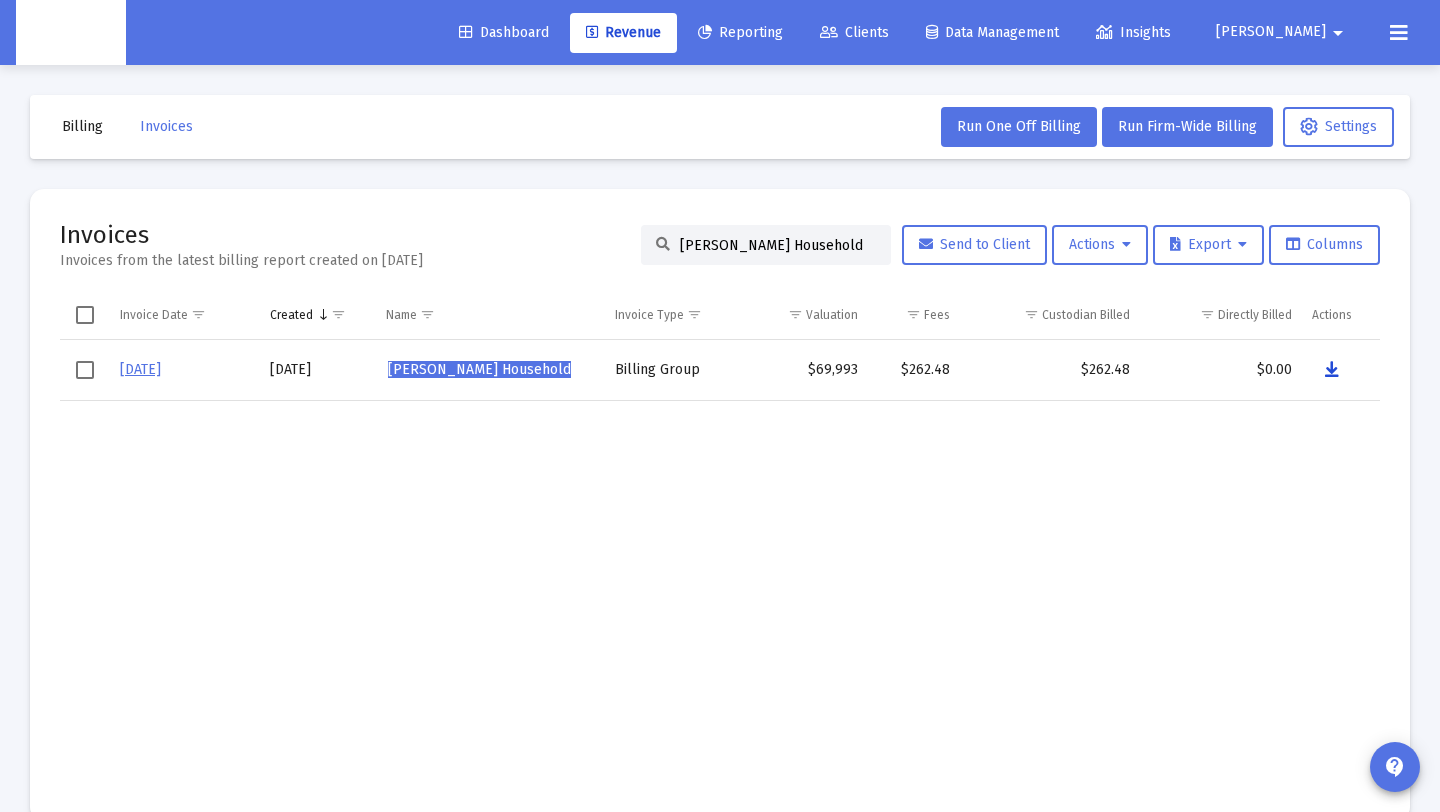 click at bounding box center (1332, 370) 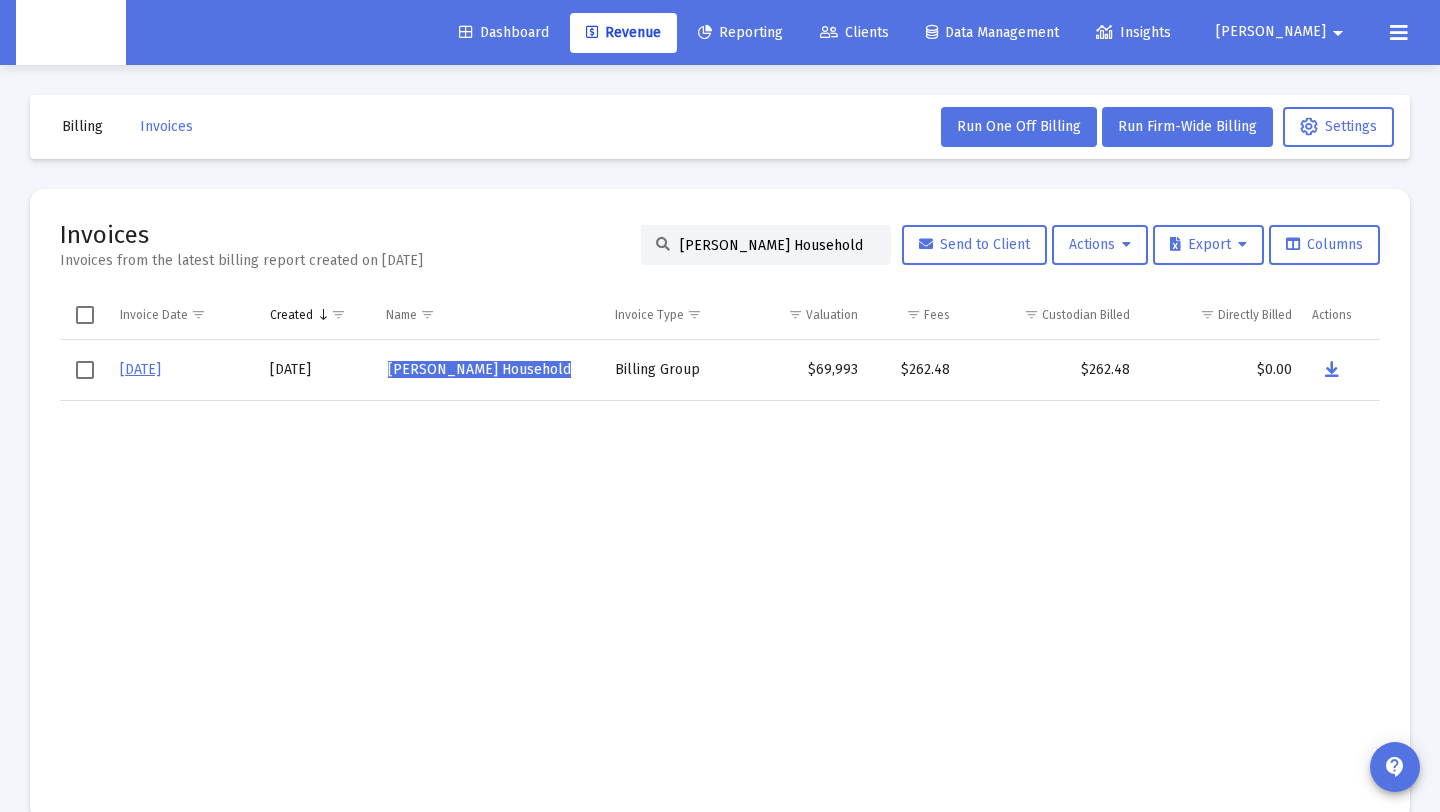 click on "[PERSON_NAME] Household" 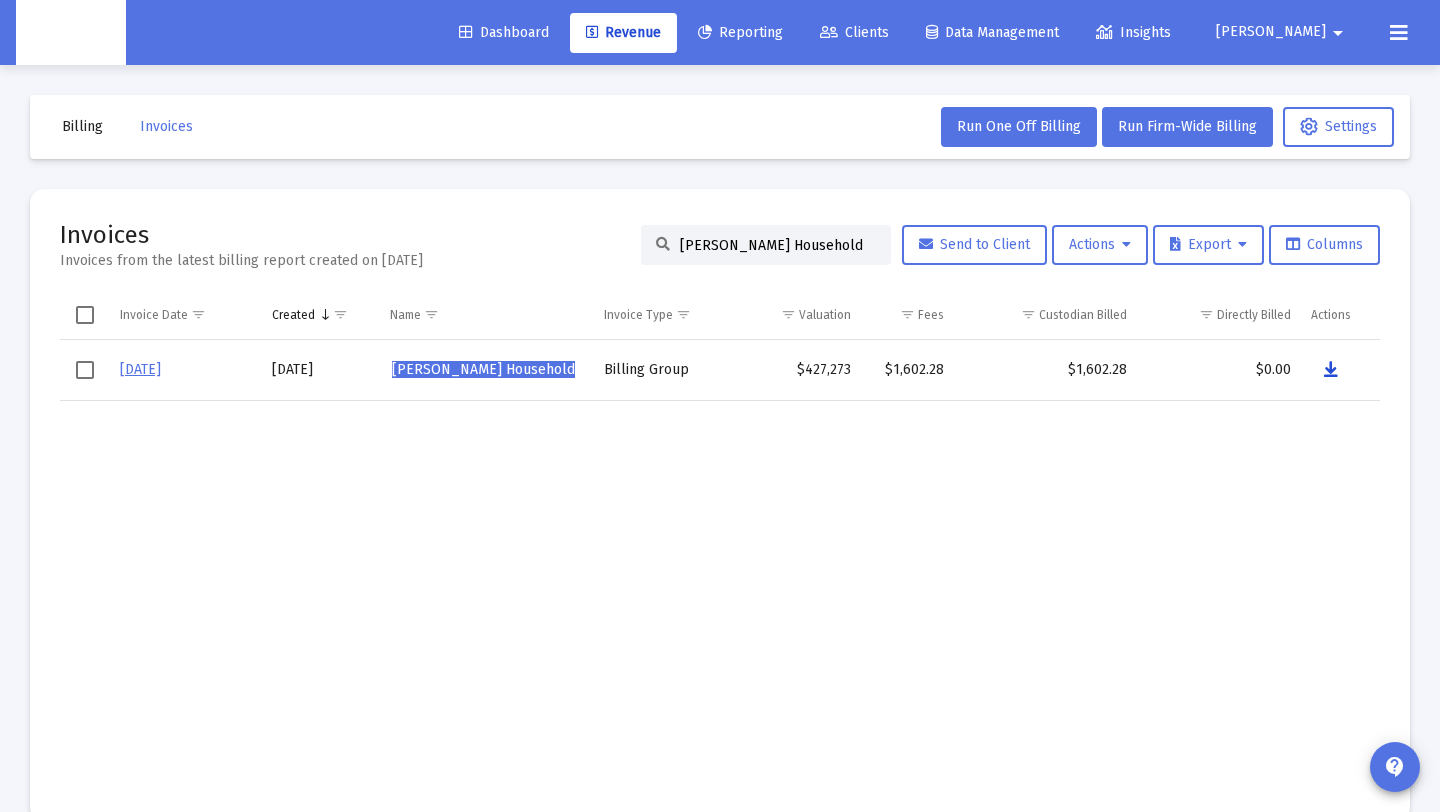 click at bounding box center [1331, 370] 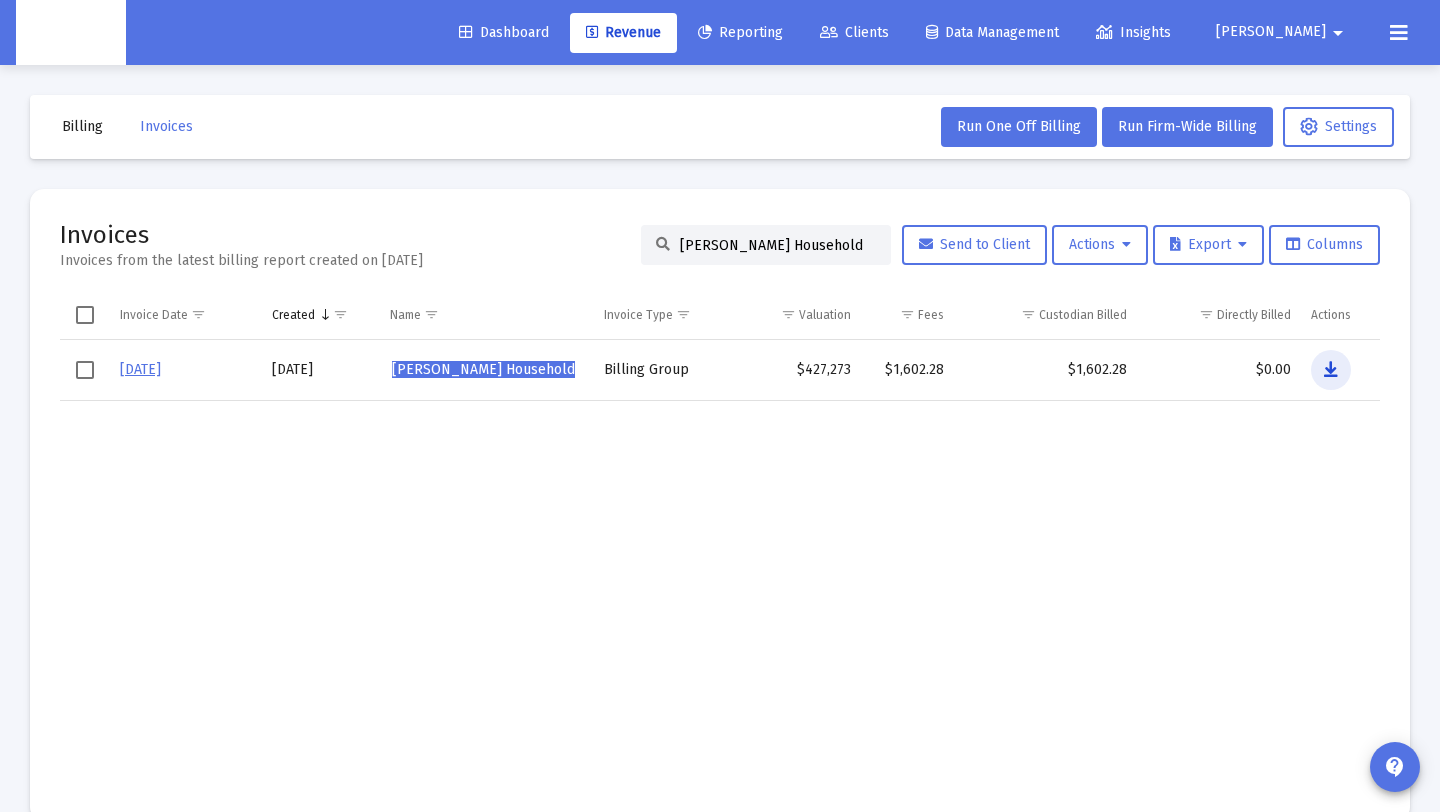 scroll, scrollTop: 1, scrollLeft: 0, axis: vertical 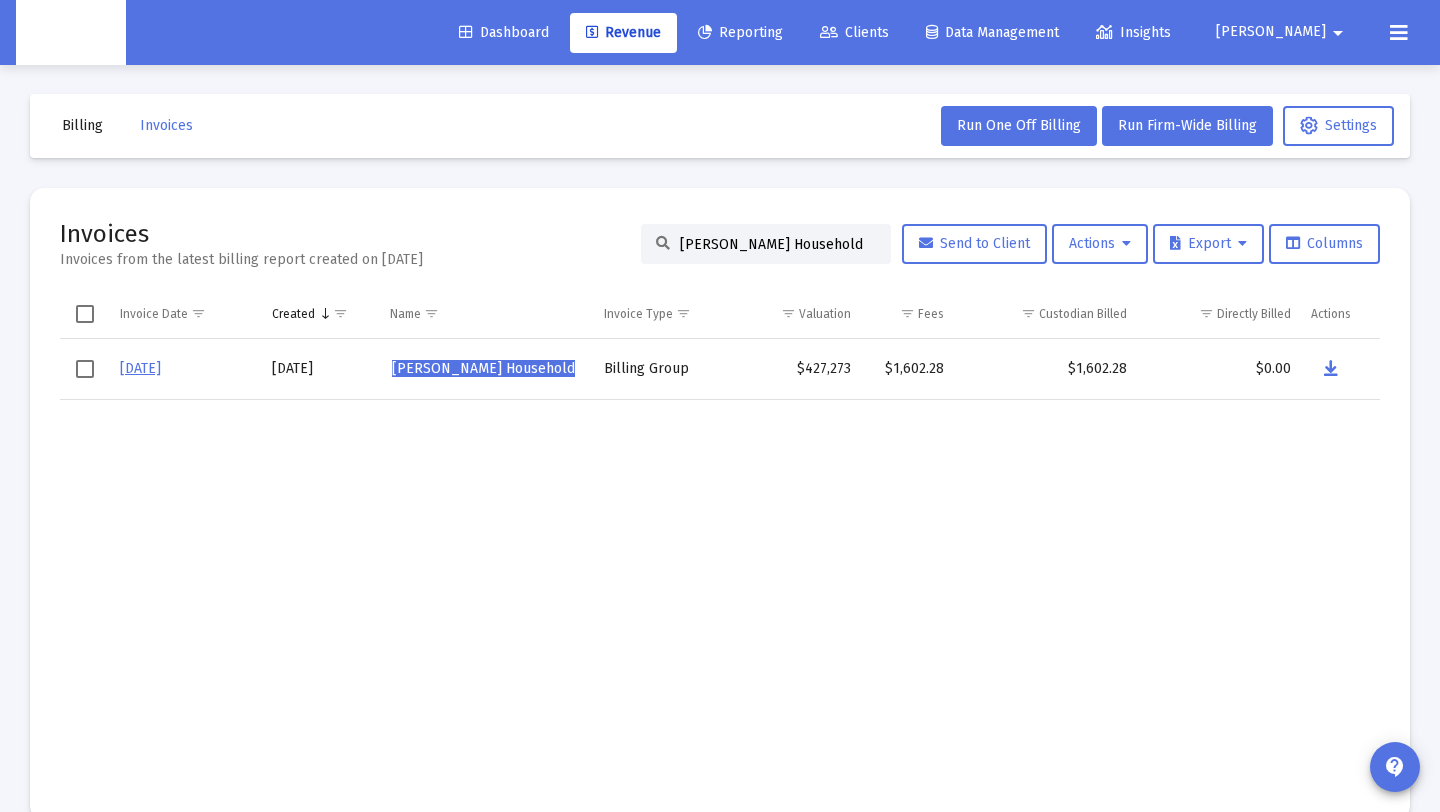 paste on "[PERSON_NAME]" 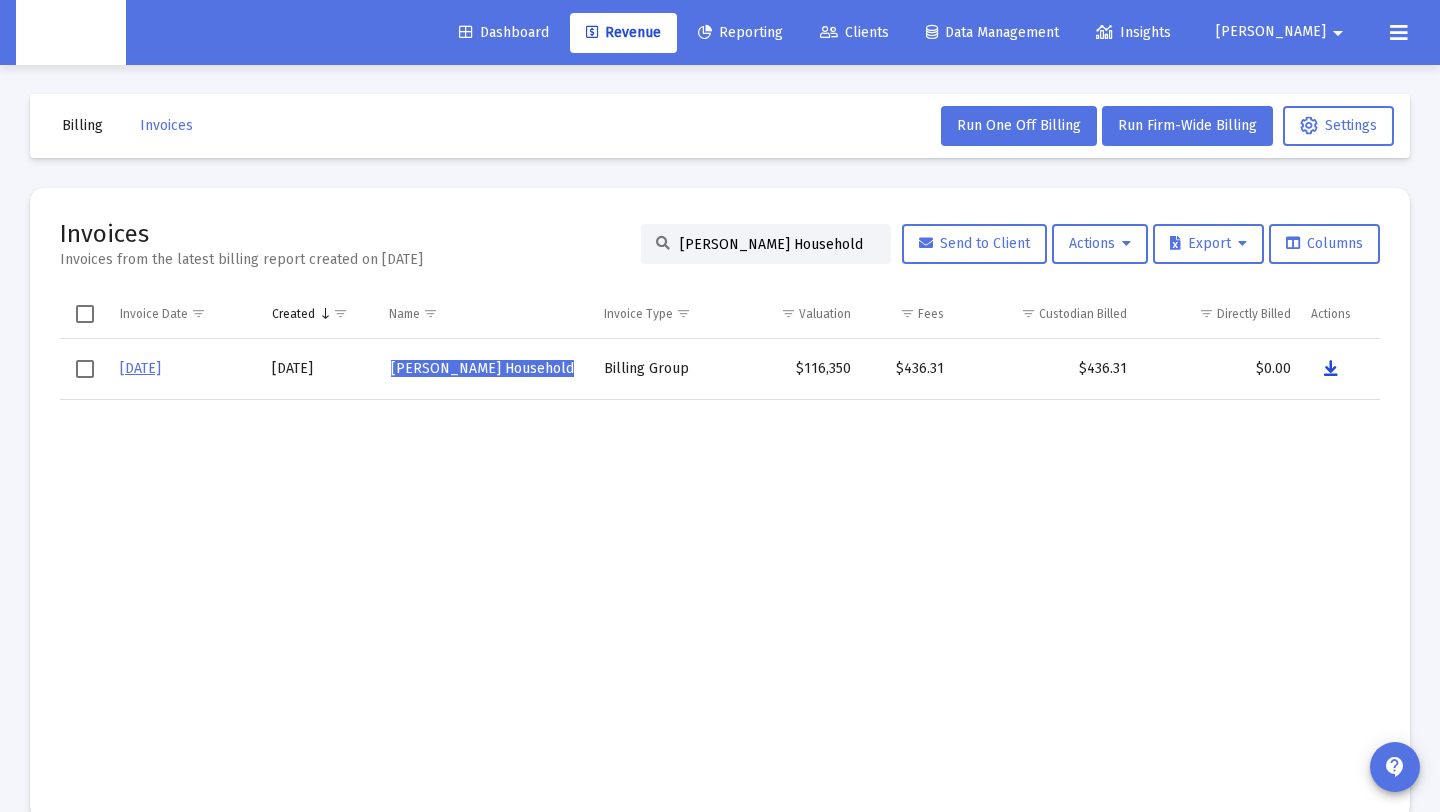 click at bounding box center (1331, 369) 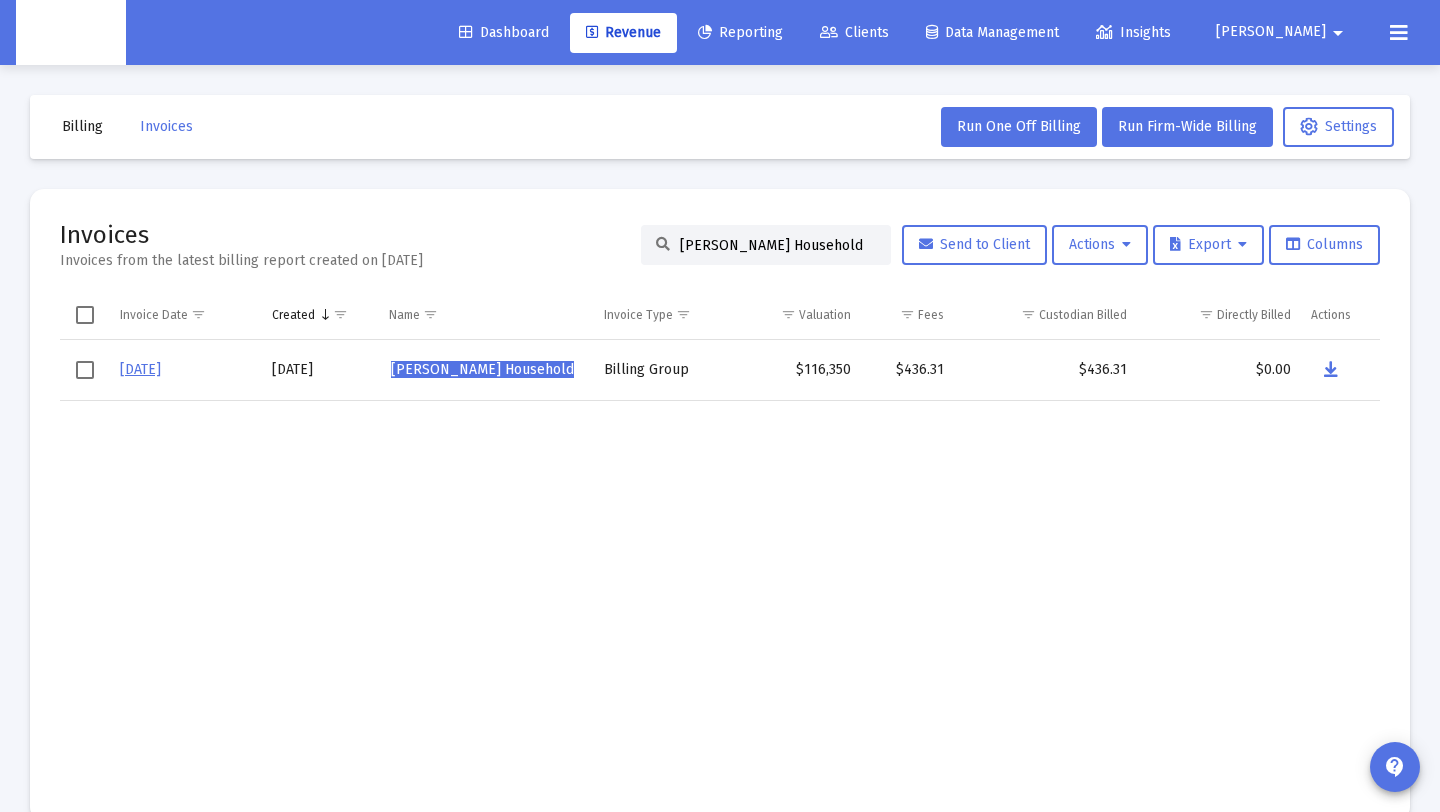scroll, scrollTop: 0, scrollLeft: 0, axis: both 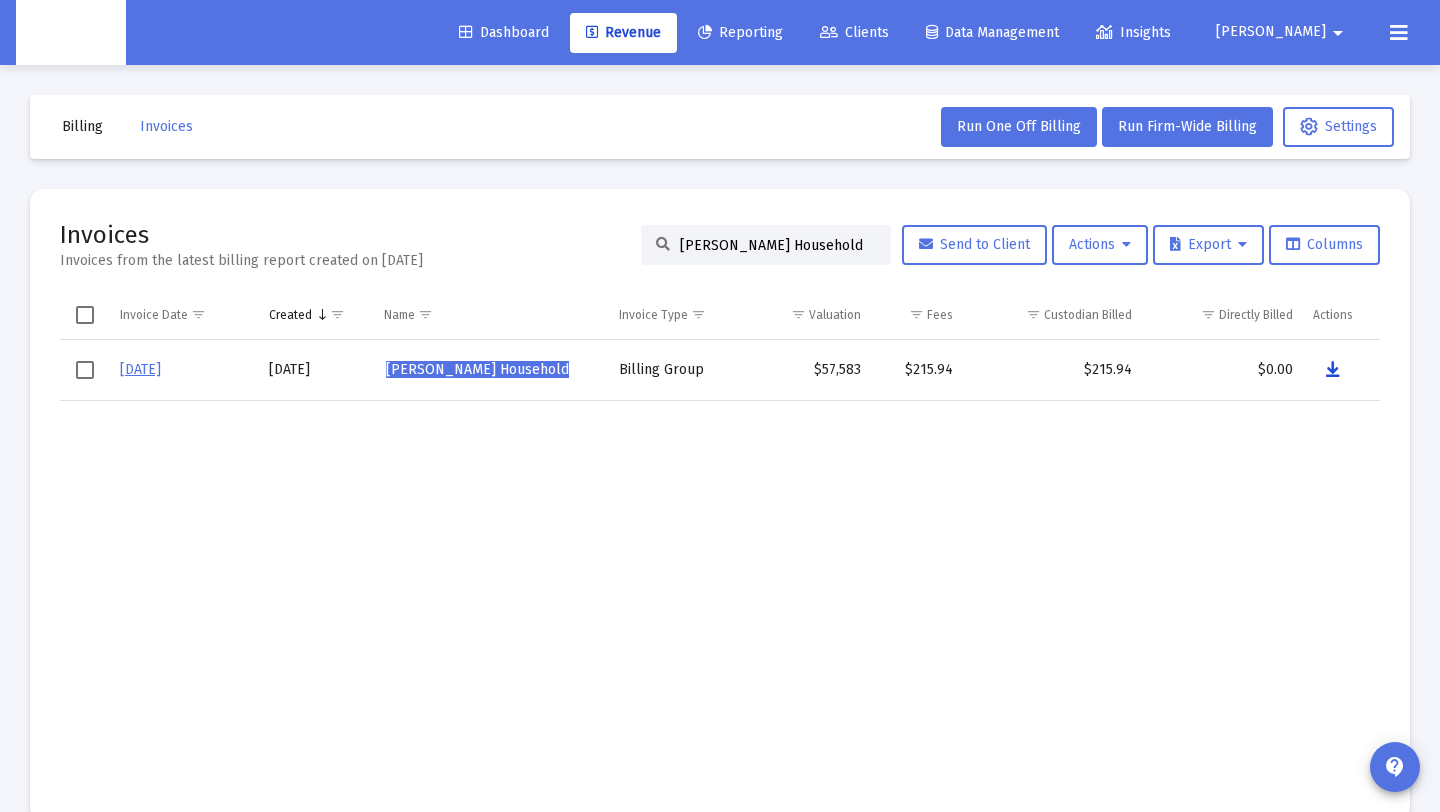 click at bounding box center [1333, 370] 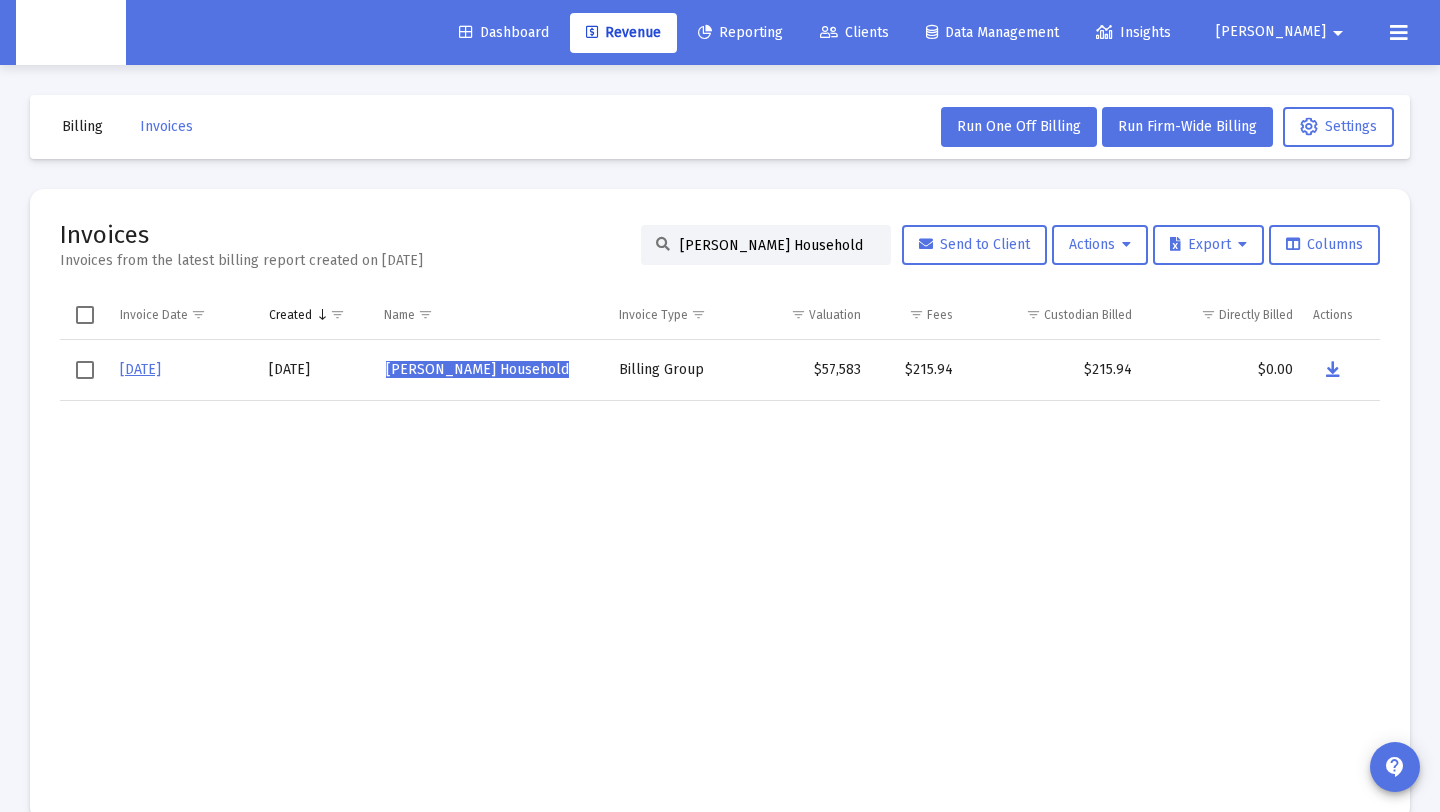 click on "[PERSON_NAME] Household" 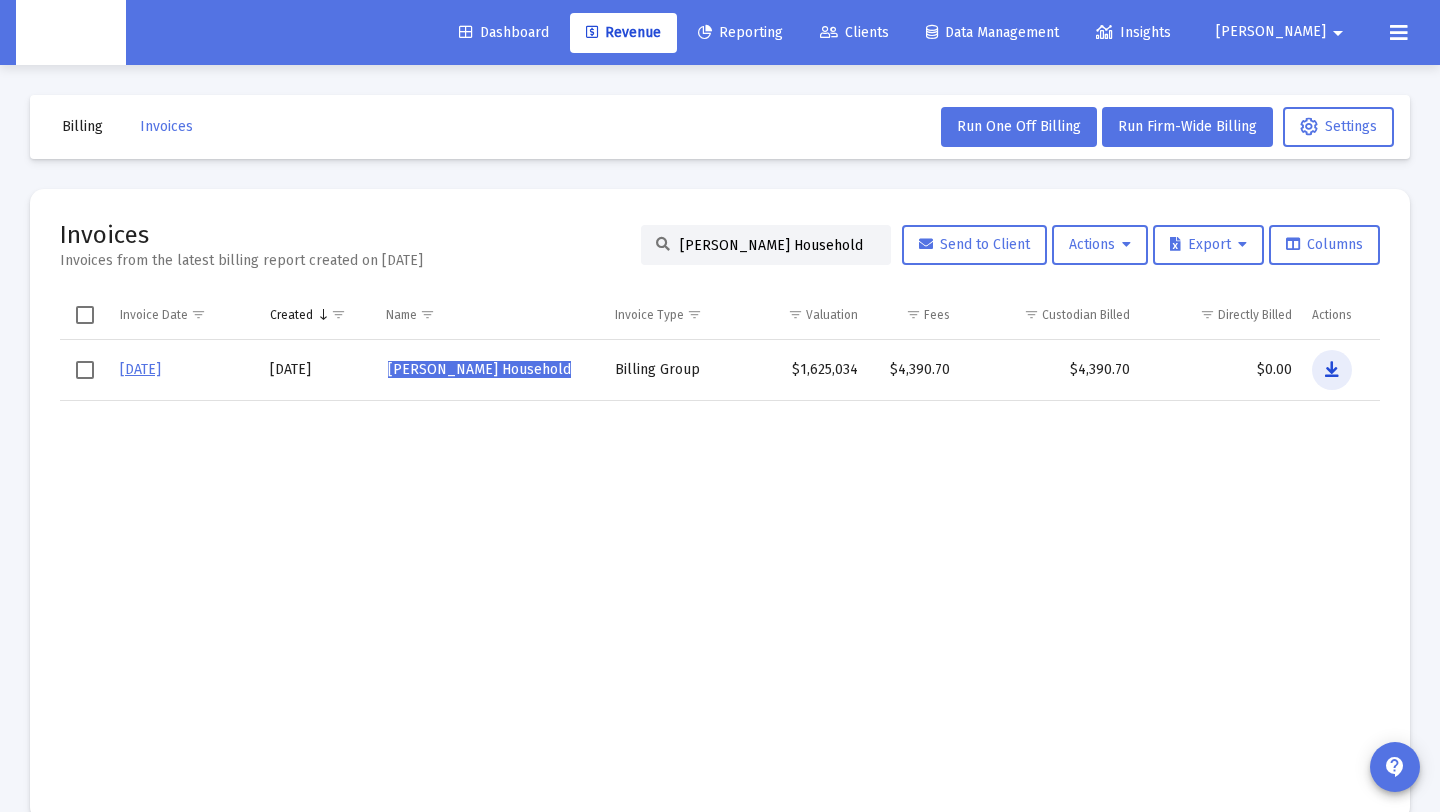 click at bounding box center [1332, 370] 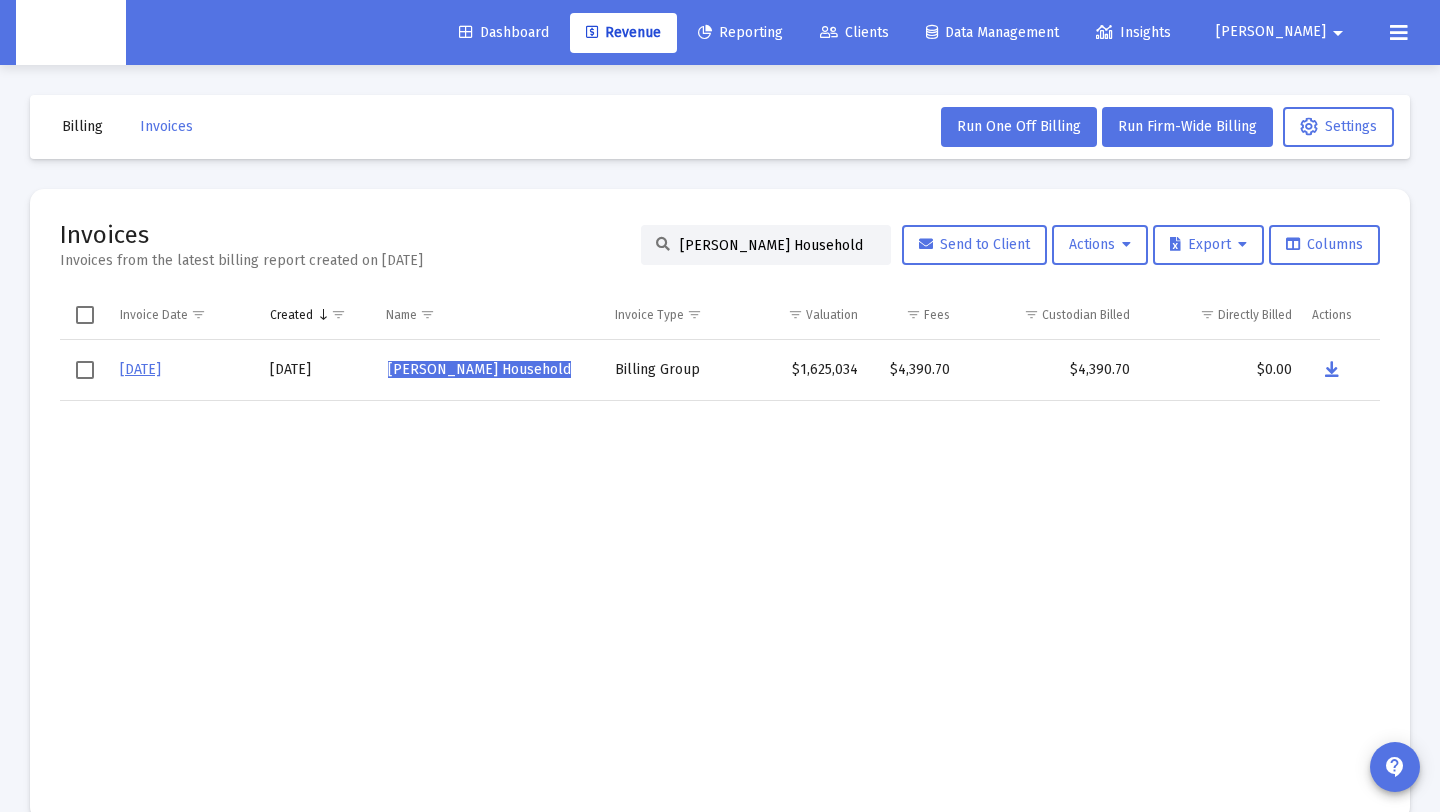 paste on "yle [PERSON_NAME]" 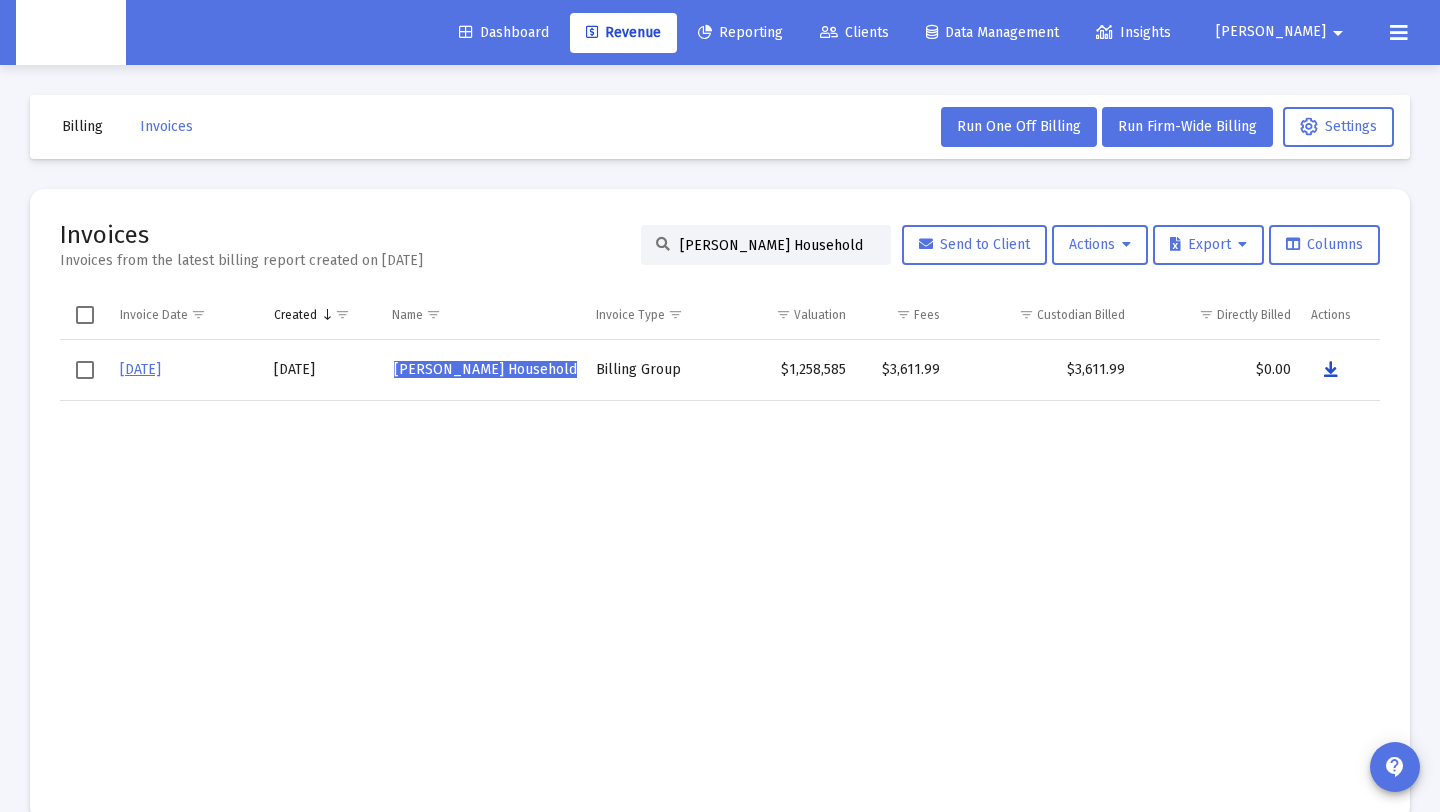 drag, startPoint x: 1335, startPoint y: 373, endPoint x: 1326, endPoint y: 380, distance: 11.401754 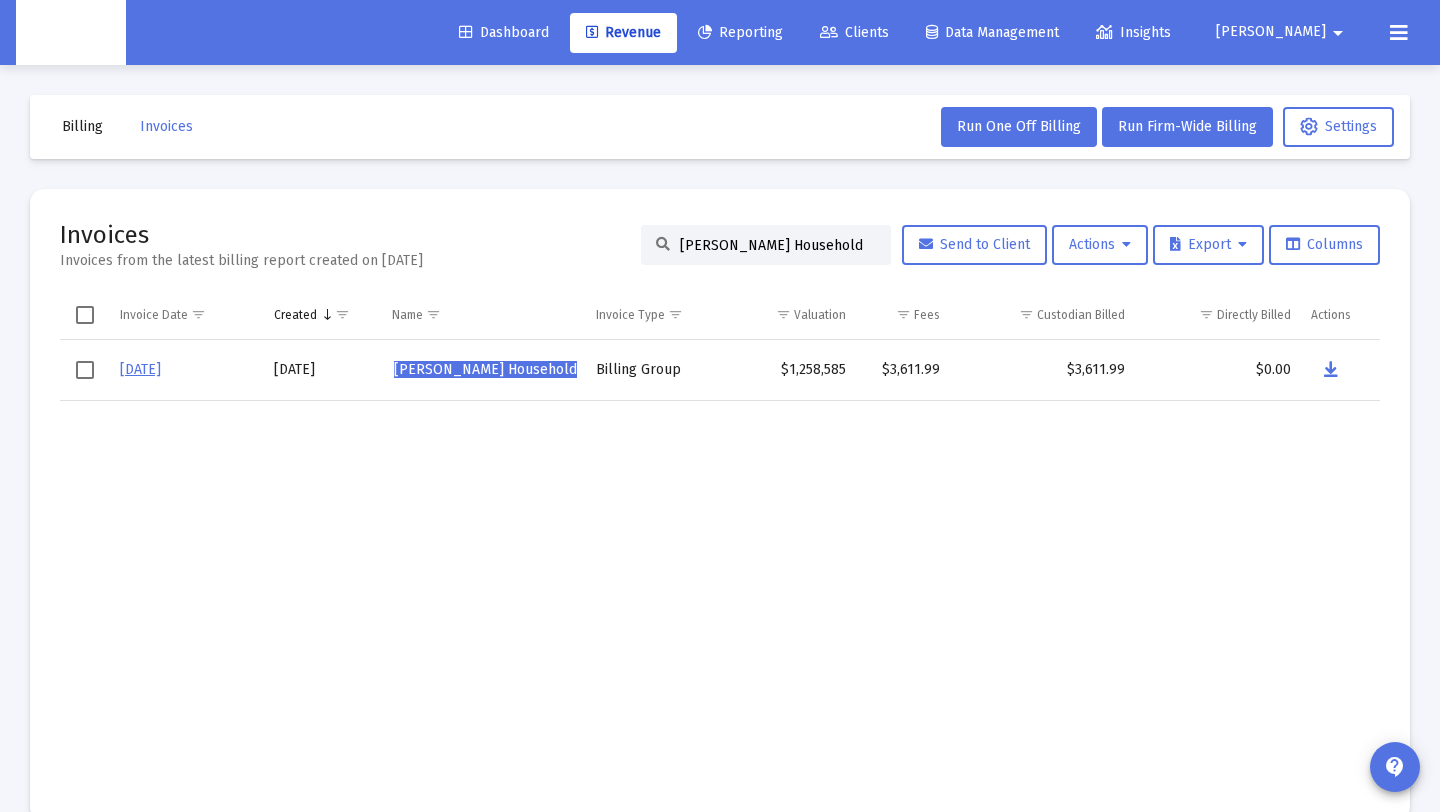 drag, startPoint x: 814, startPoint y: 242, endPoint x: 455, endPoint y: 246, distance: 359.02228 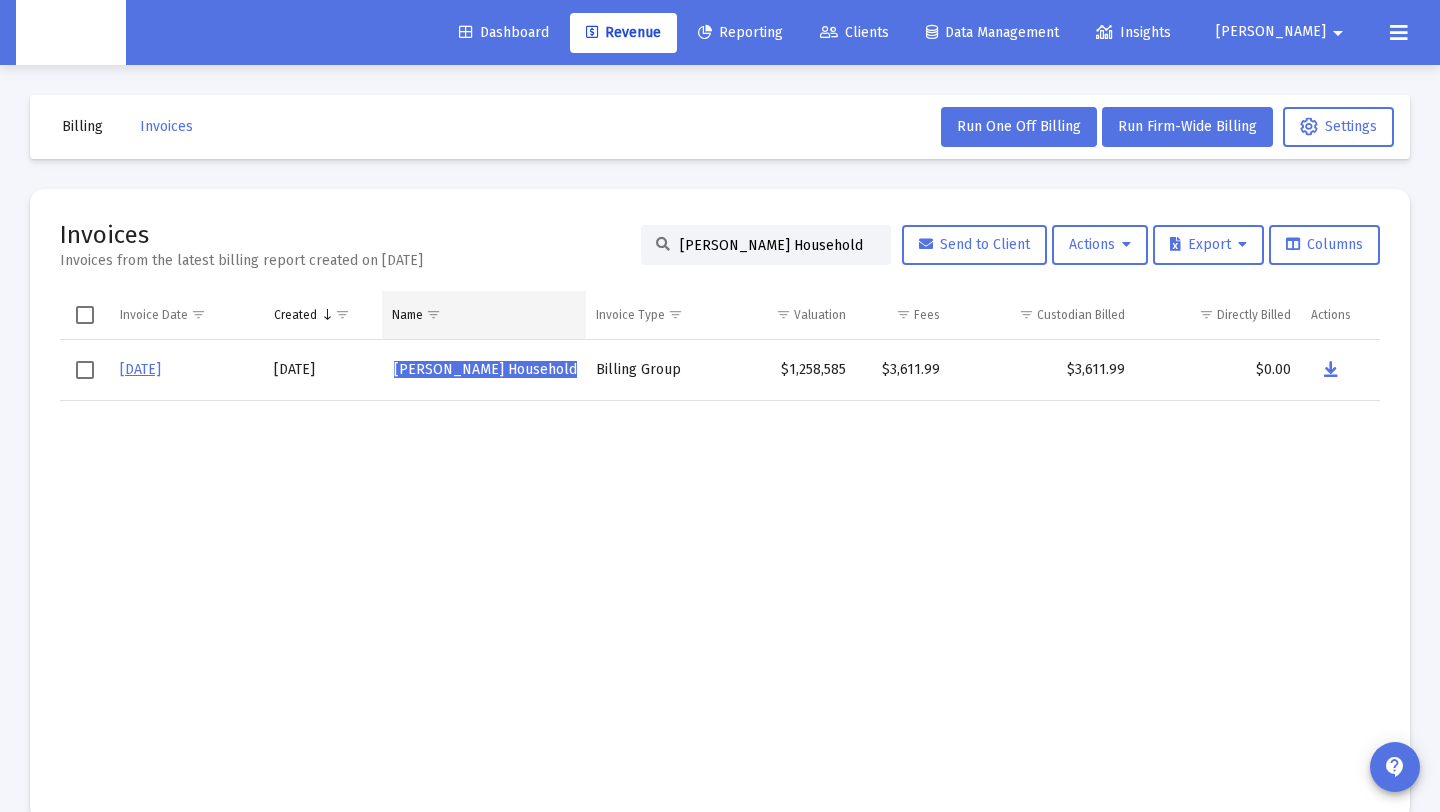 paste on "[PERSON_NAME]" 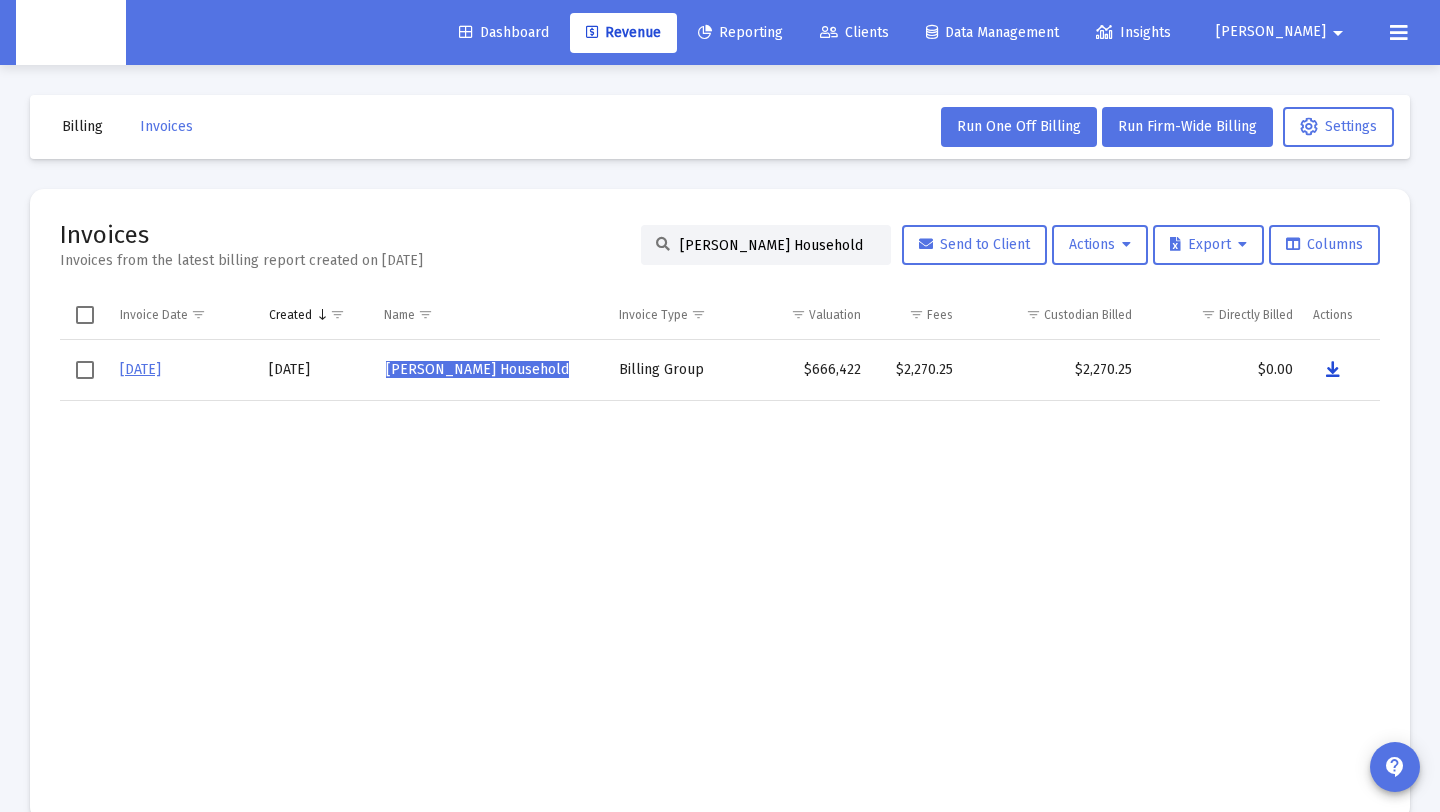click at bounding box center (1333, 370) 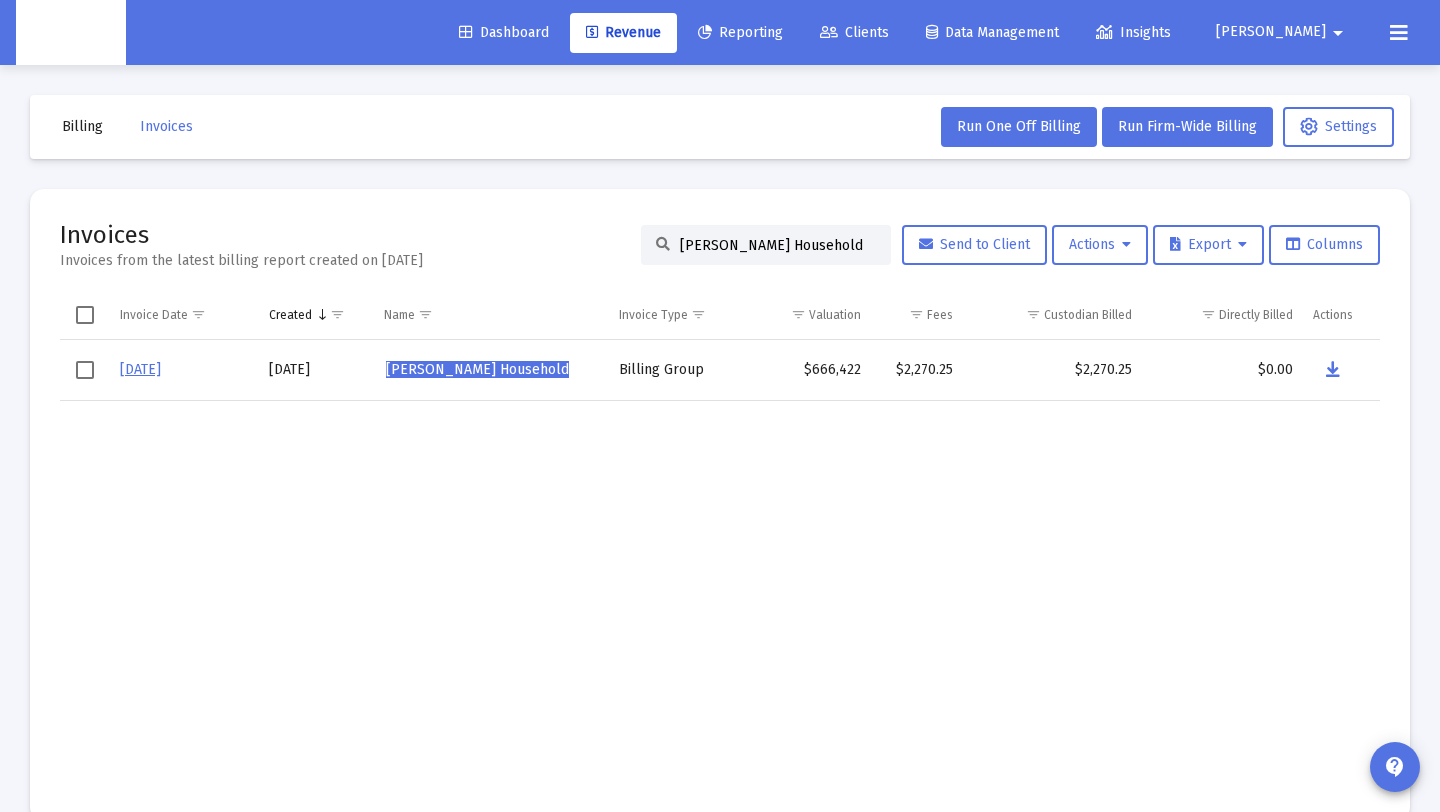 drag, startPoint x: 855, startPoint y: 246, endPoint x: 585, endPoint y: 242, distance: 270.02963 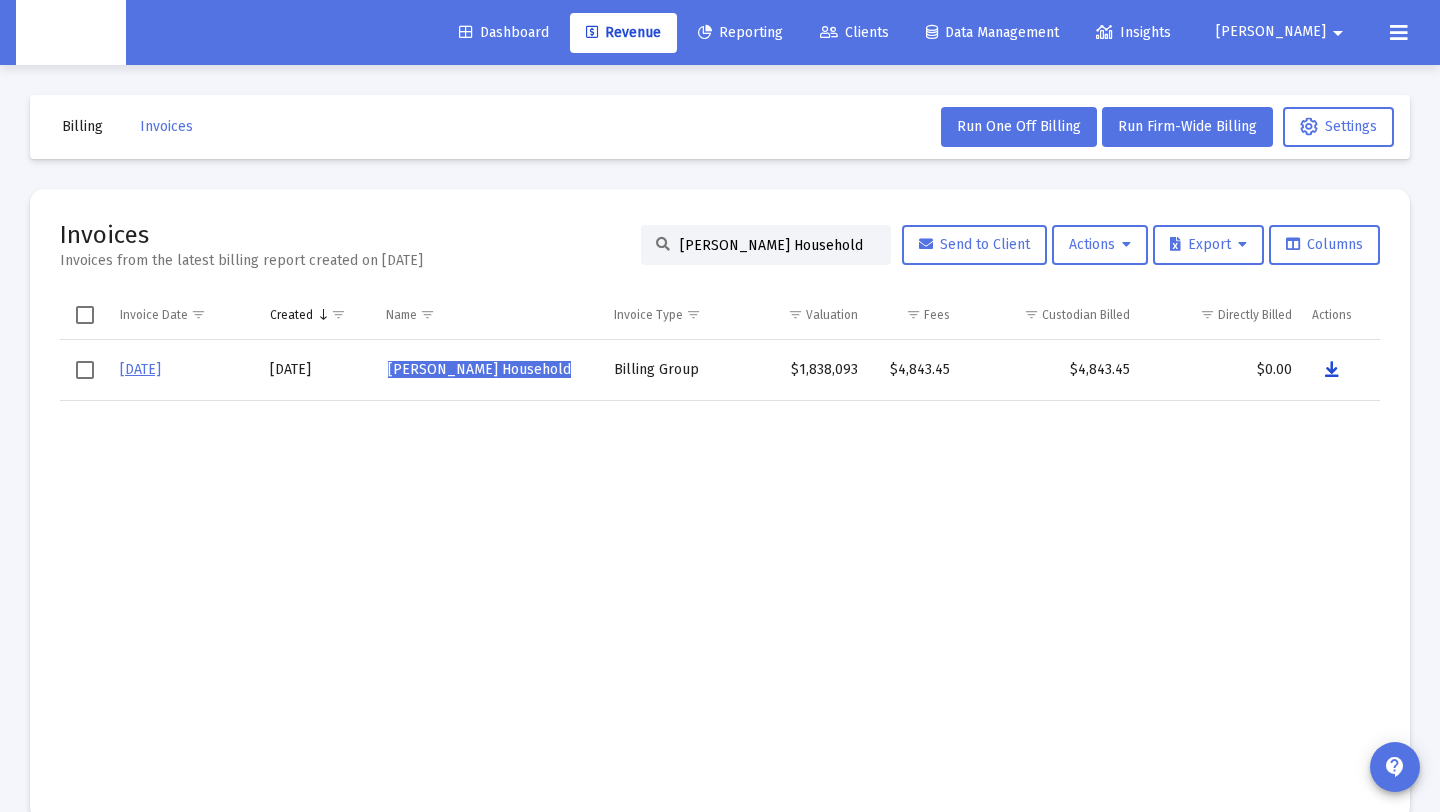 click at bounding box center [1332, 370] 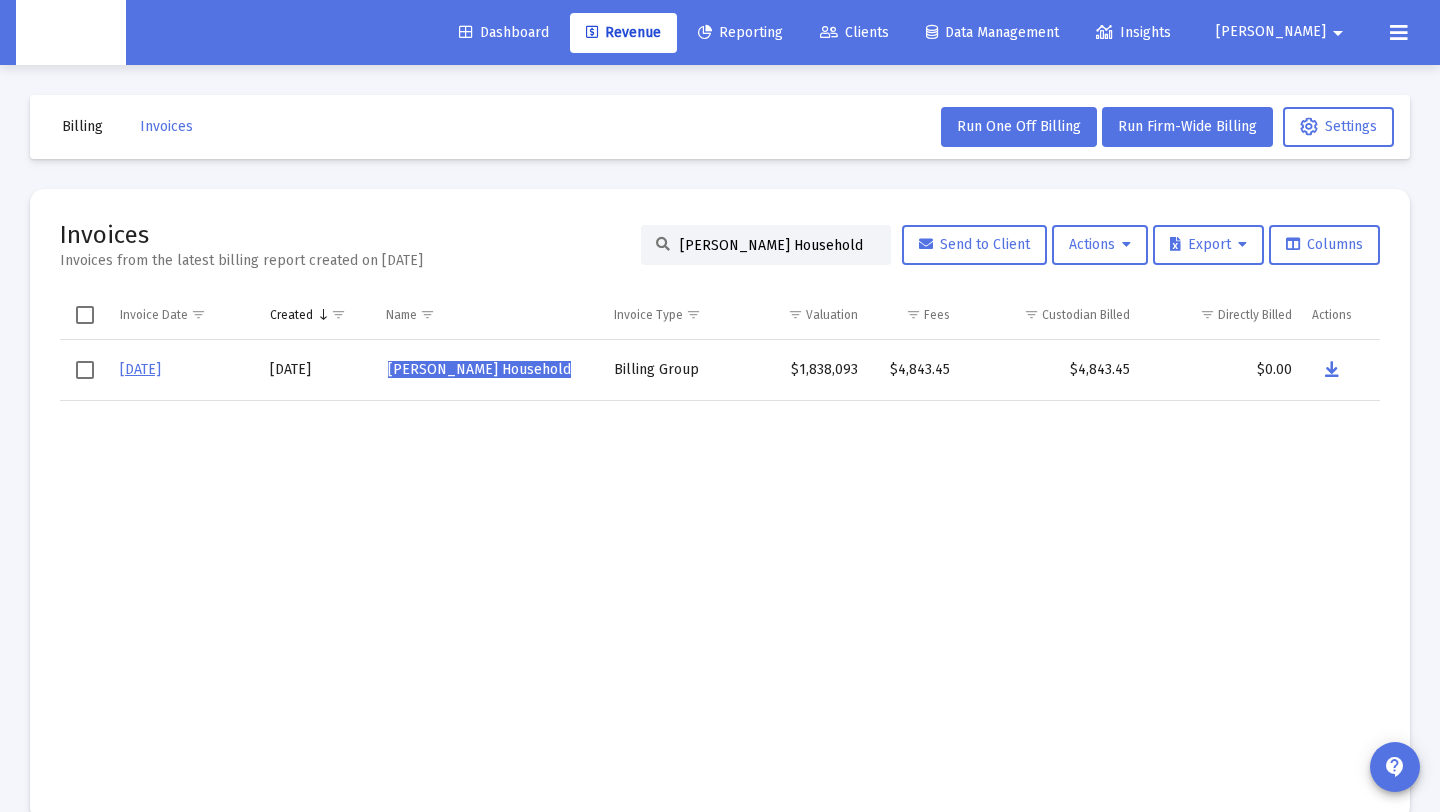 click on "[PERSON_NAME] Household" 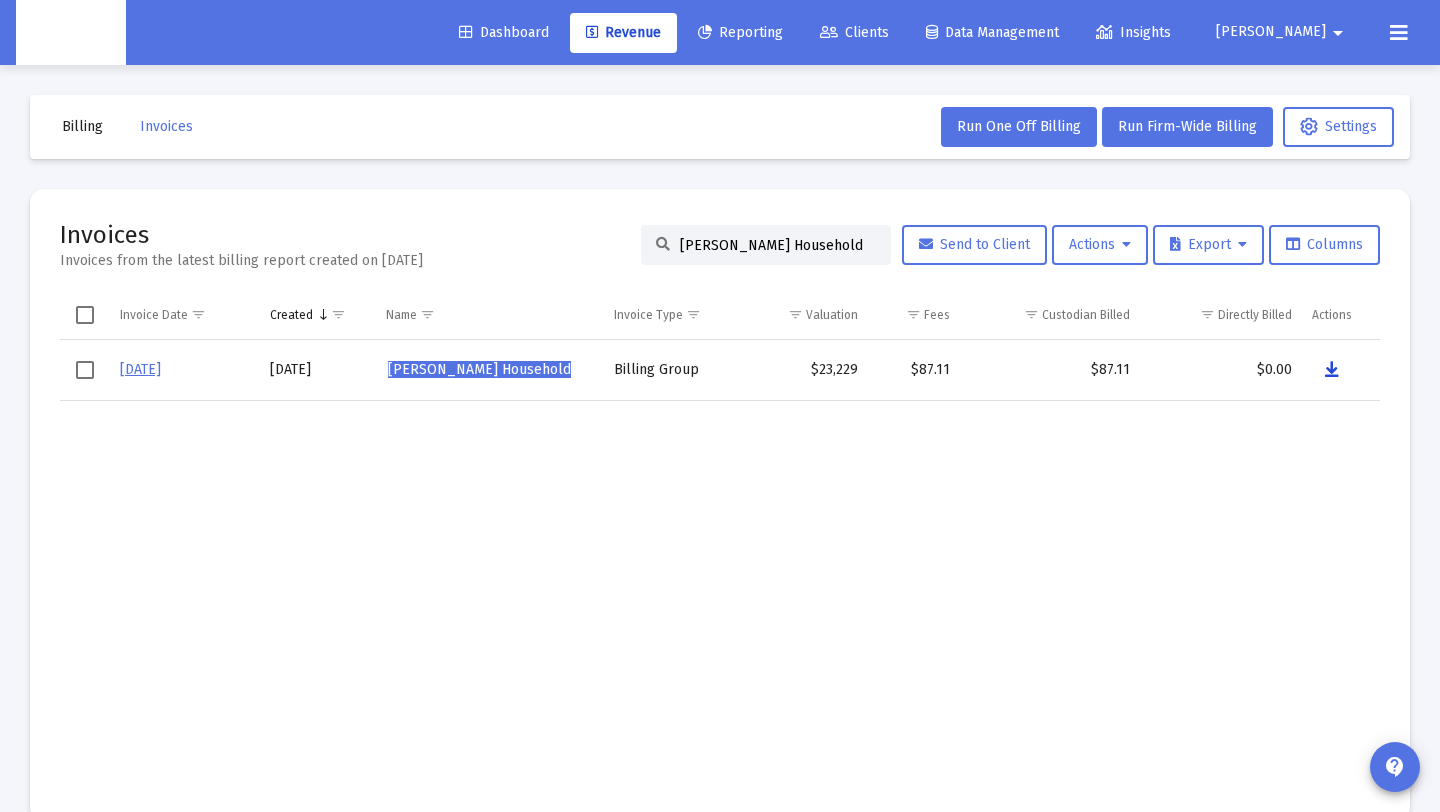 click at bounding box center [1332, 370] 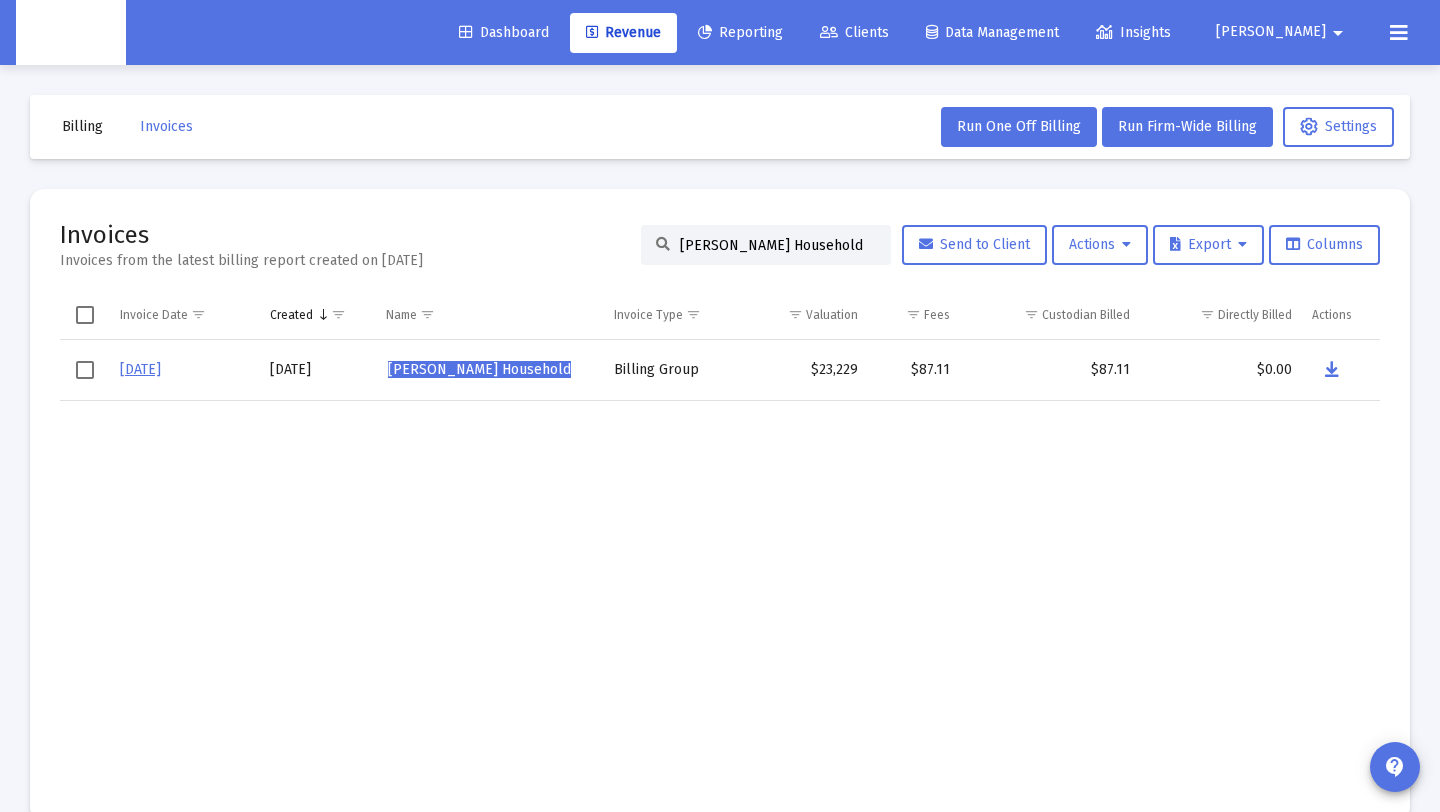 scroll, scrollTop: 2, scrollLeft: 0, axis: vertical 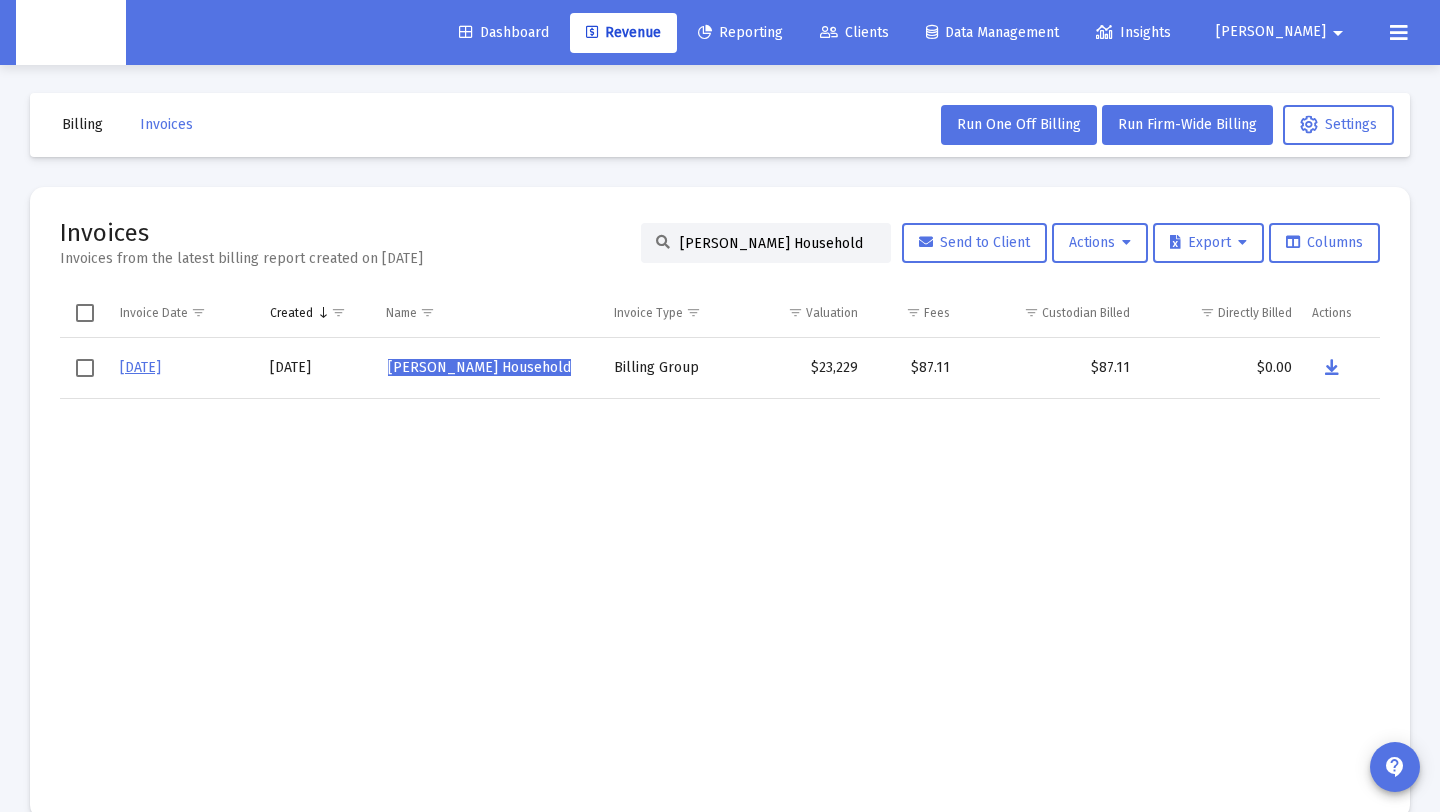 drag, startPoint x: 838, startPoint y: 239, endPoint x: 583, endPoint y: 241, distance: 255.00784 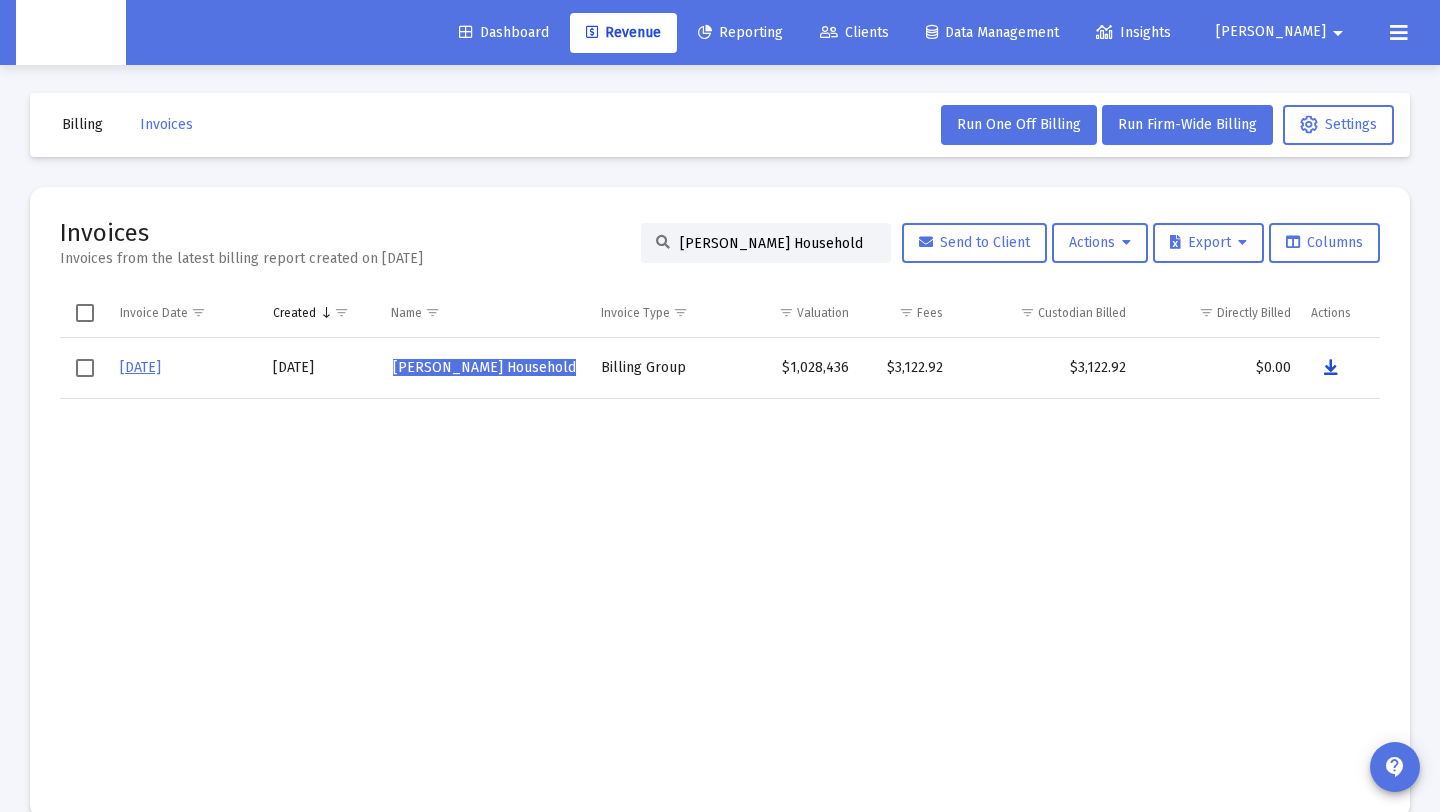 click at bounding box center [1331, 368] 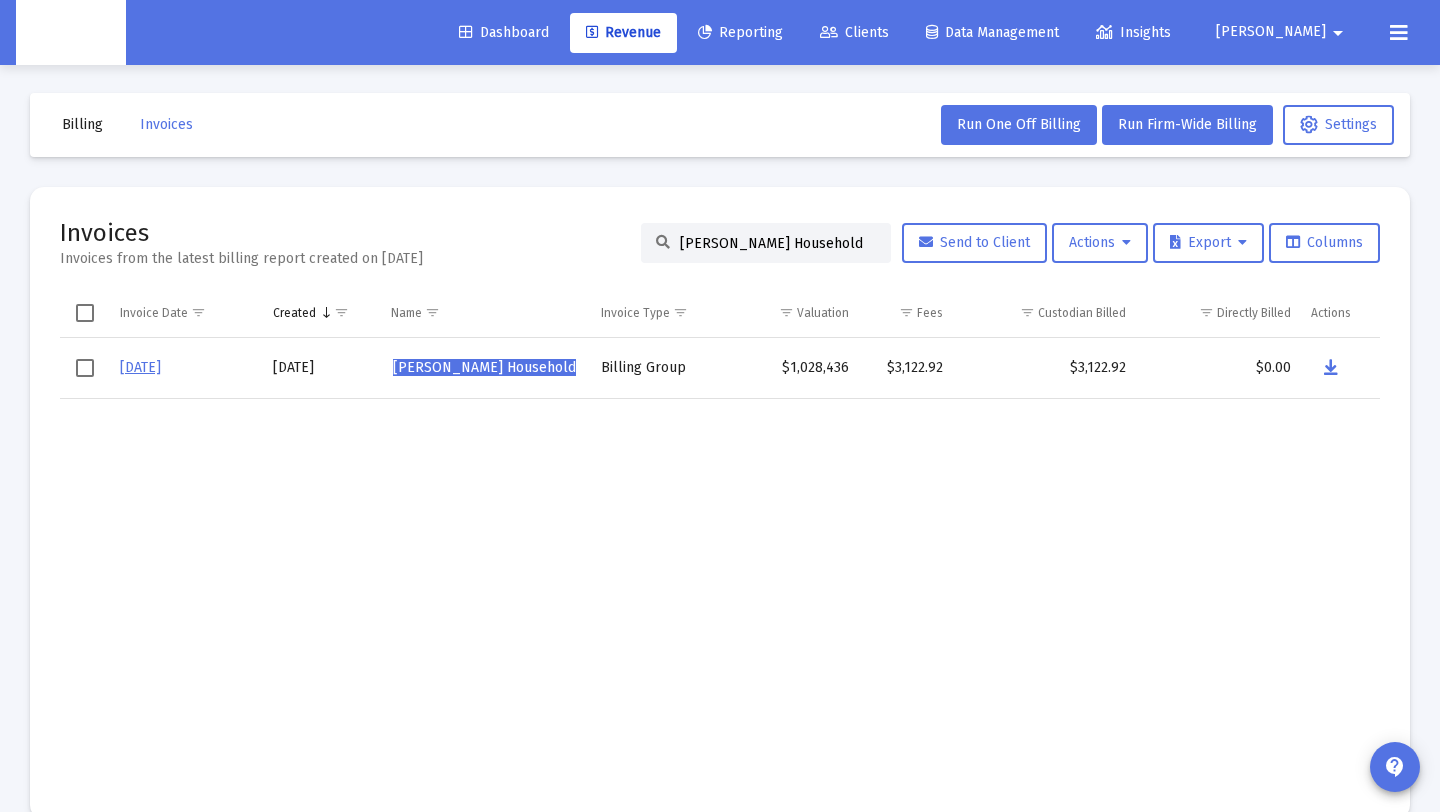 drag, startPoint x: 817, startPoint y: 241, endPoint x: 513, endPoint y: 230, distance: 304.19894 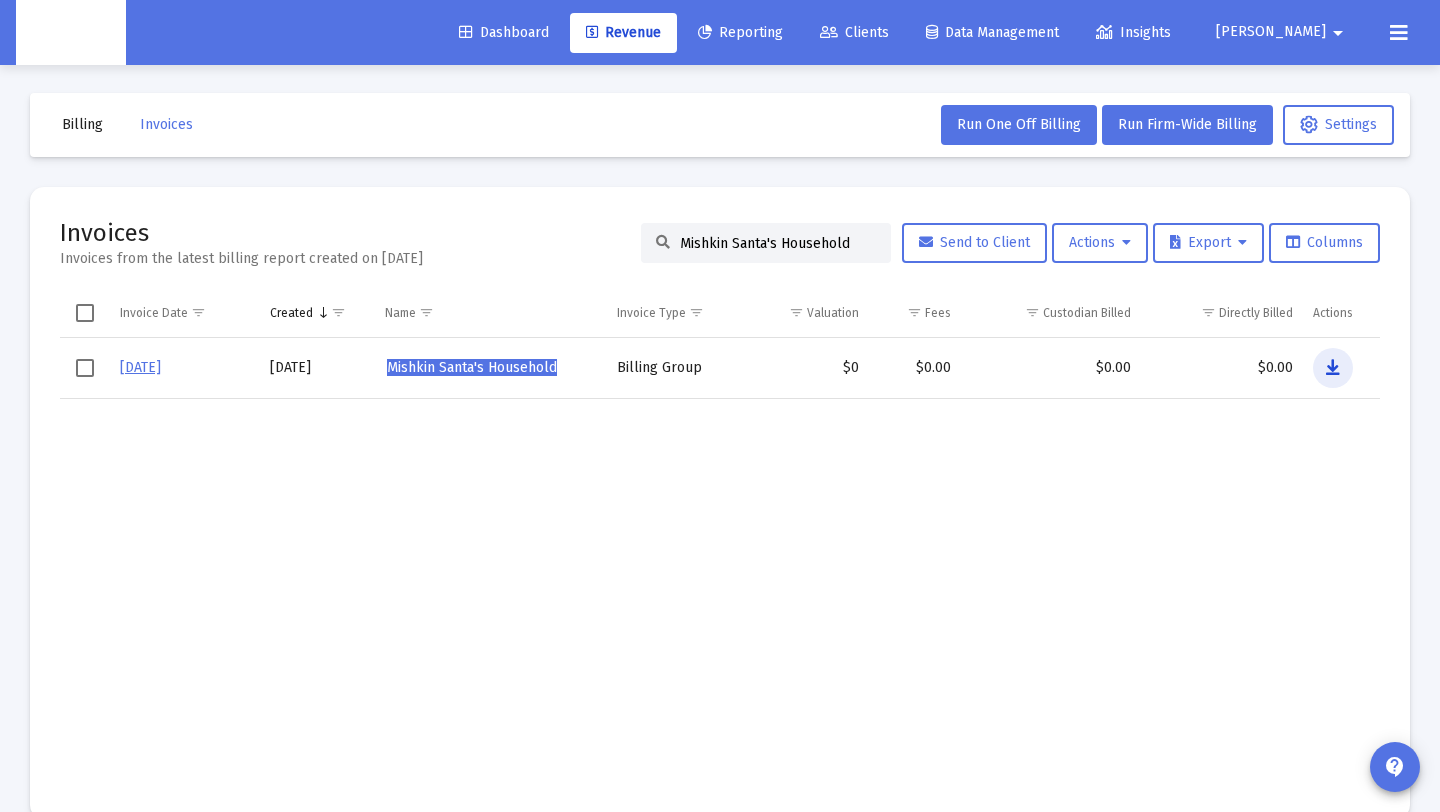 drag, startPoint x: 1326, startPoint y: 368, endPoint x: 1333, endPoint y: 380, distance: 13.892444 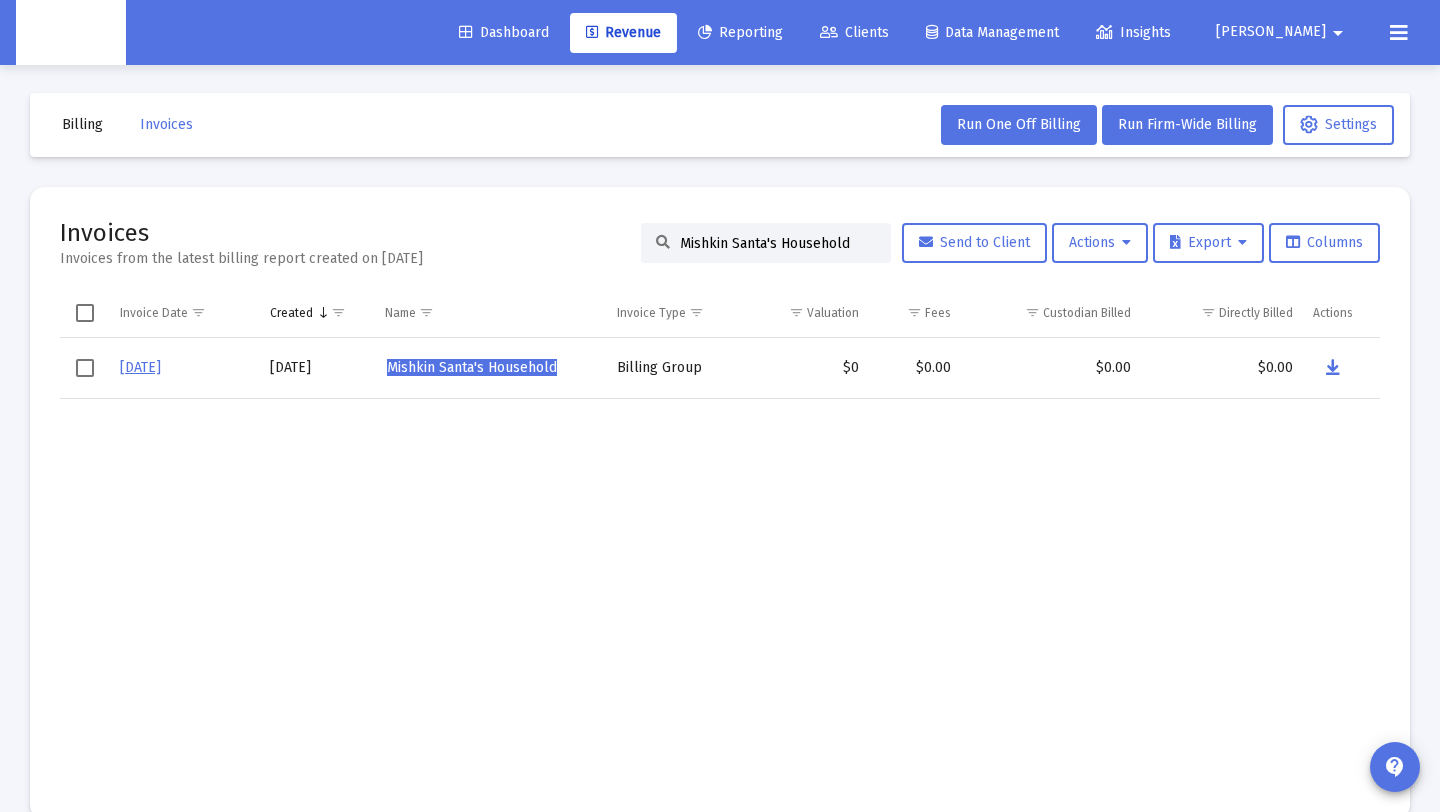 drag, startPoint x: 842, startPoint y: 242, endPoint x: 596, endPoint y: 244, distance: 246.00813 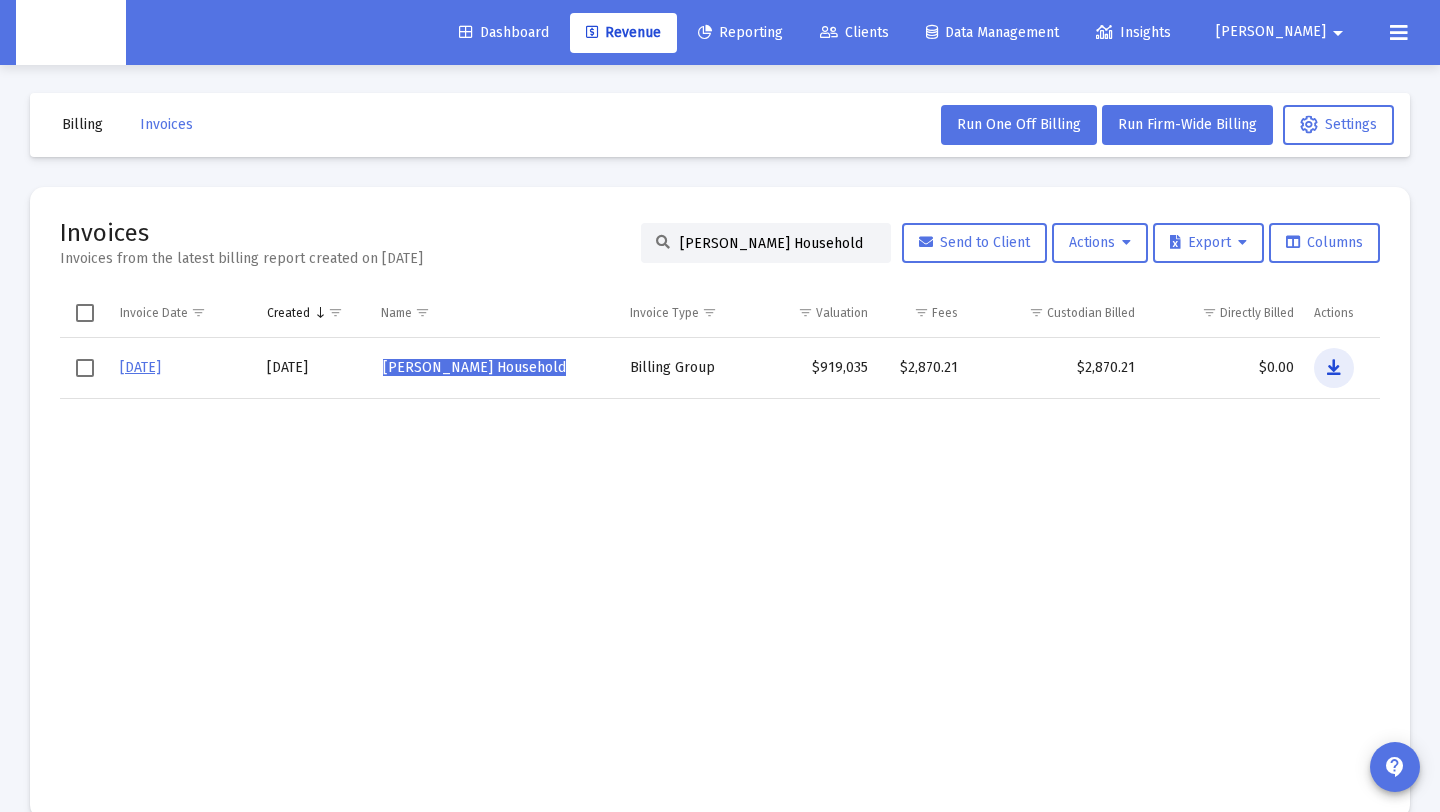 click at bounding box center (1334, 368) 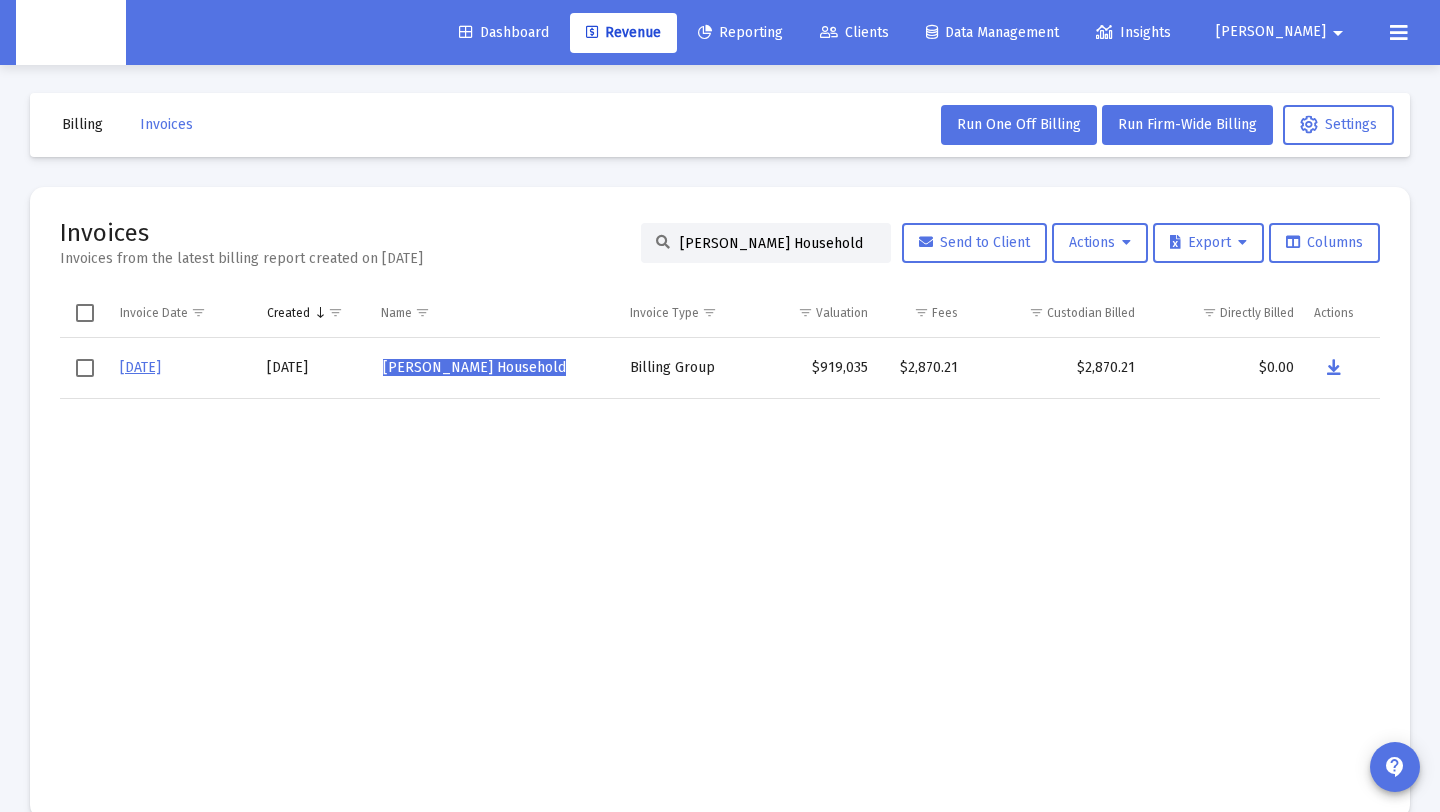 drag, startPoint x: 858, startPoint y: 245, endPoint x: 563, endPoint y: 217, distance: 296.32584 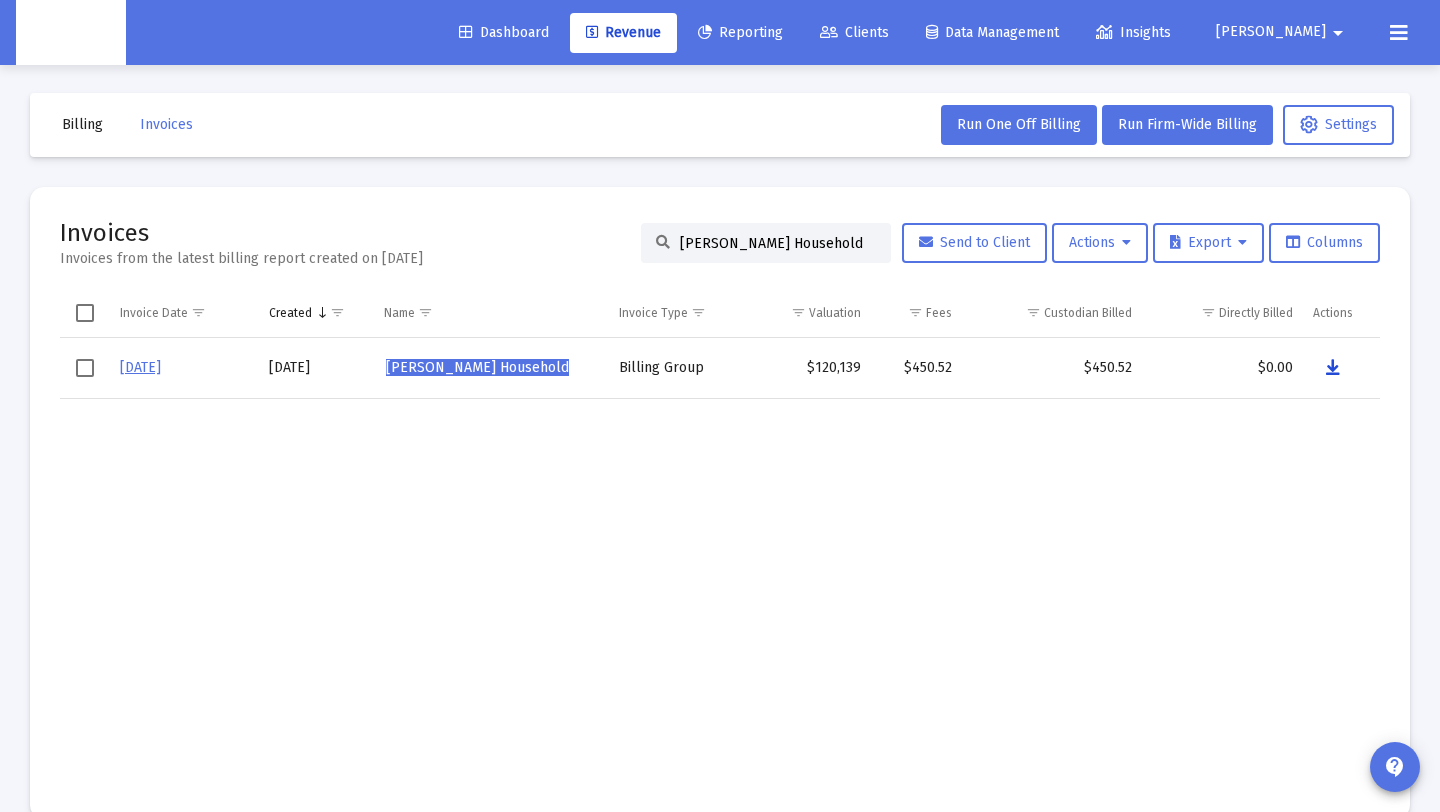 drag, startPoint x: 1333, startPoint y: 371, endPoint x: 1329, endPoint y: 387, distance: 16.492422 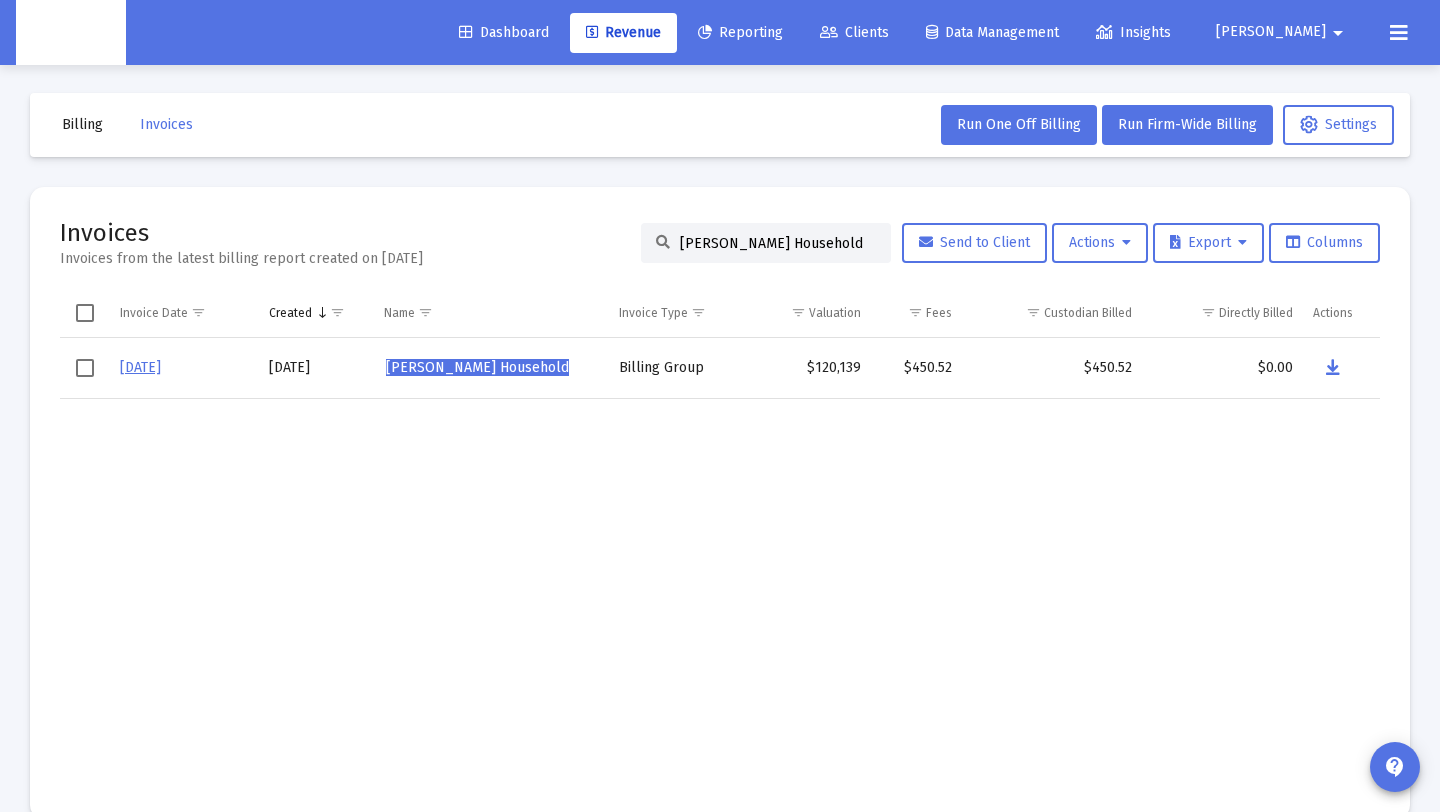 paste on "oger [PERSON_NAME]" 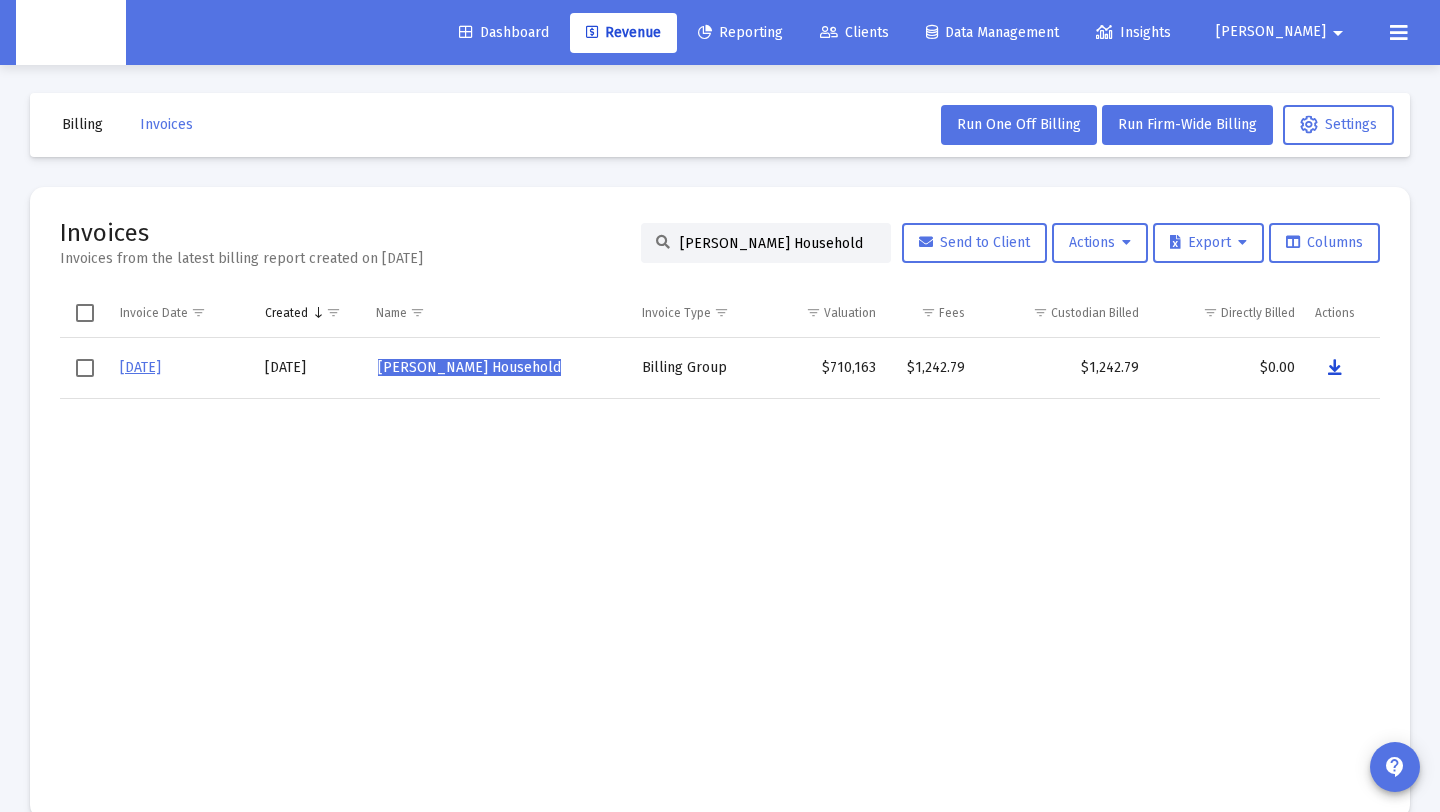 click at bounding box center [1335, 368] 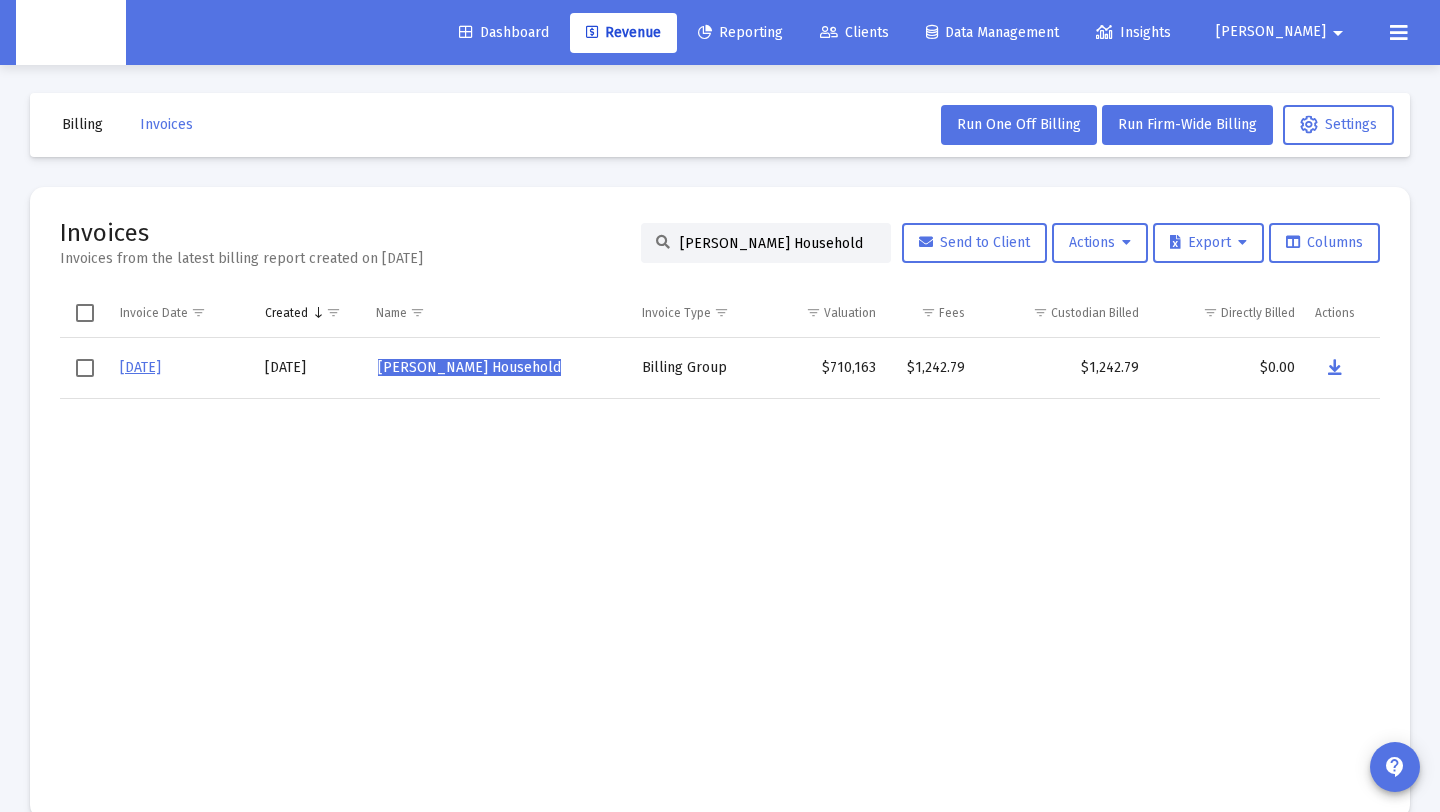 drag, startPoint x: 685, startPoint y: 243, endPoint x: 657, endPoint y: 241, distance: 28.071337 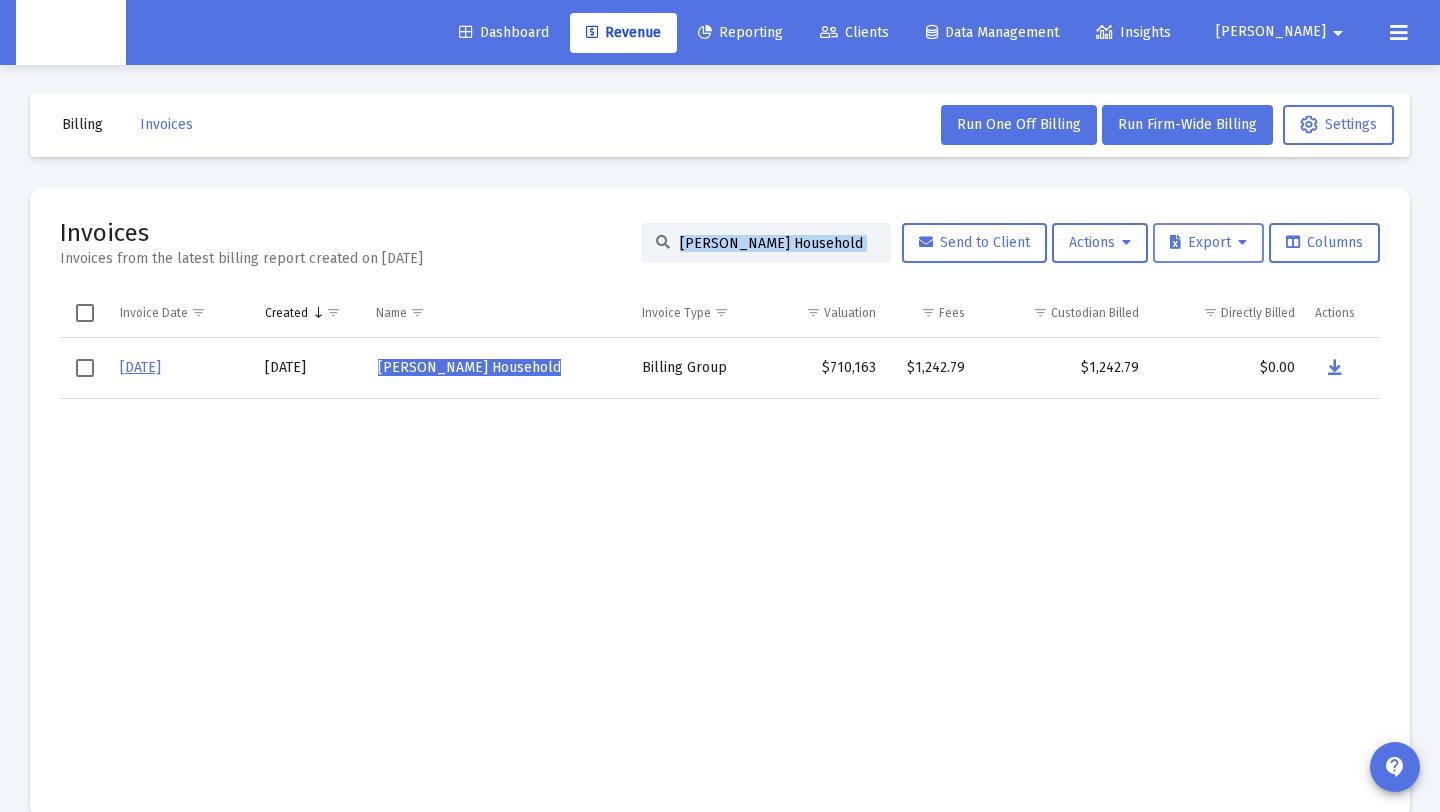 drag, startPoint x: 663, startPoint y: 240, endPoint x: 1199, endPoint y: 247, distance: 536.0457 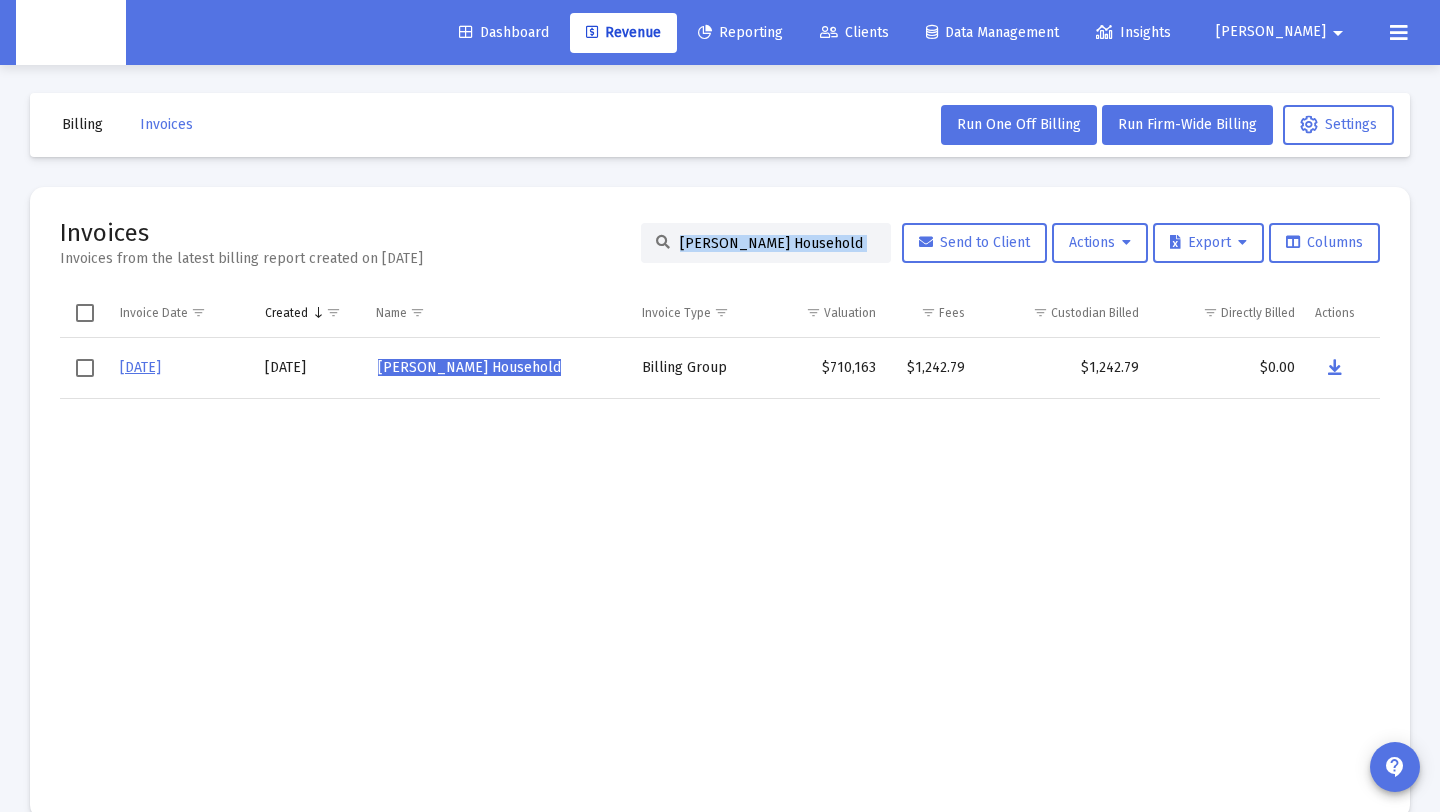 scroll, scrollTop: 3, scrollLeft: 0, axis: vertical 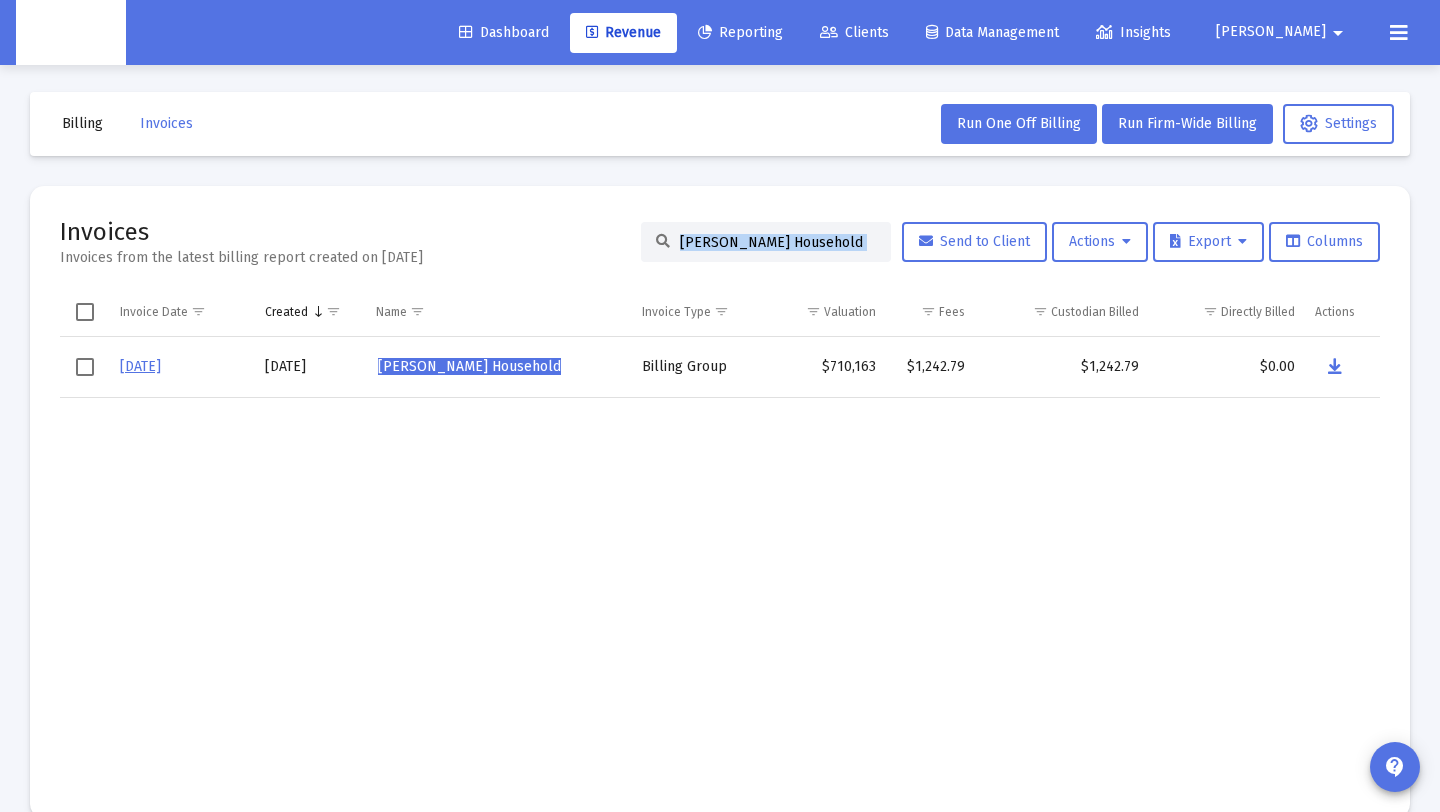 click on "[PERSON_NAME] Household" 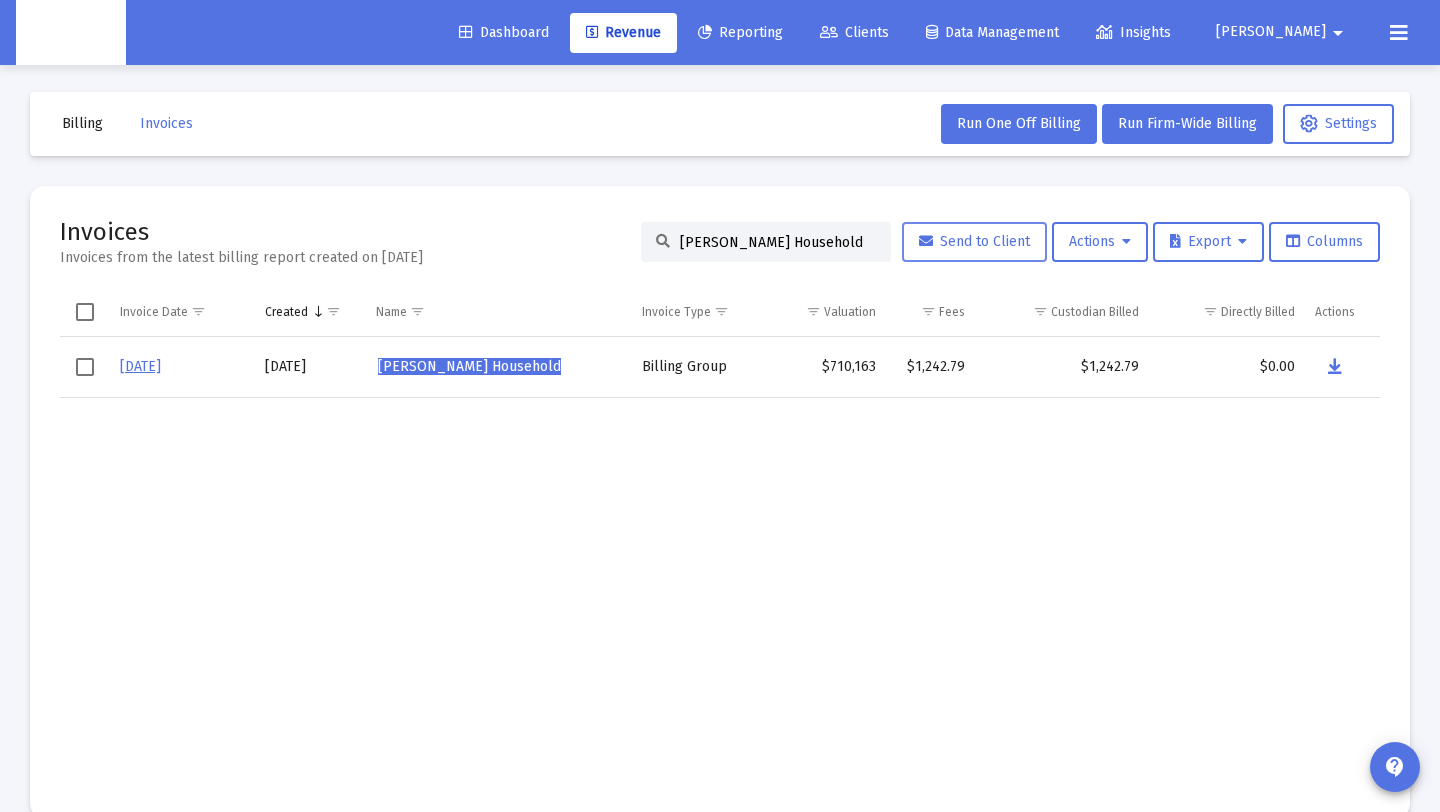 scroll, scrollTop: 0, scrollLeft: 11, axis: horizontal 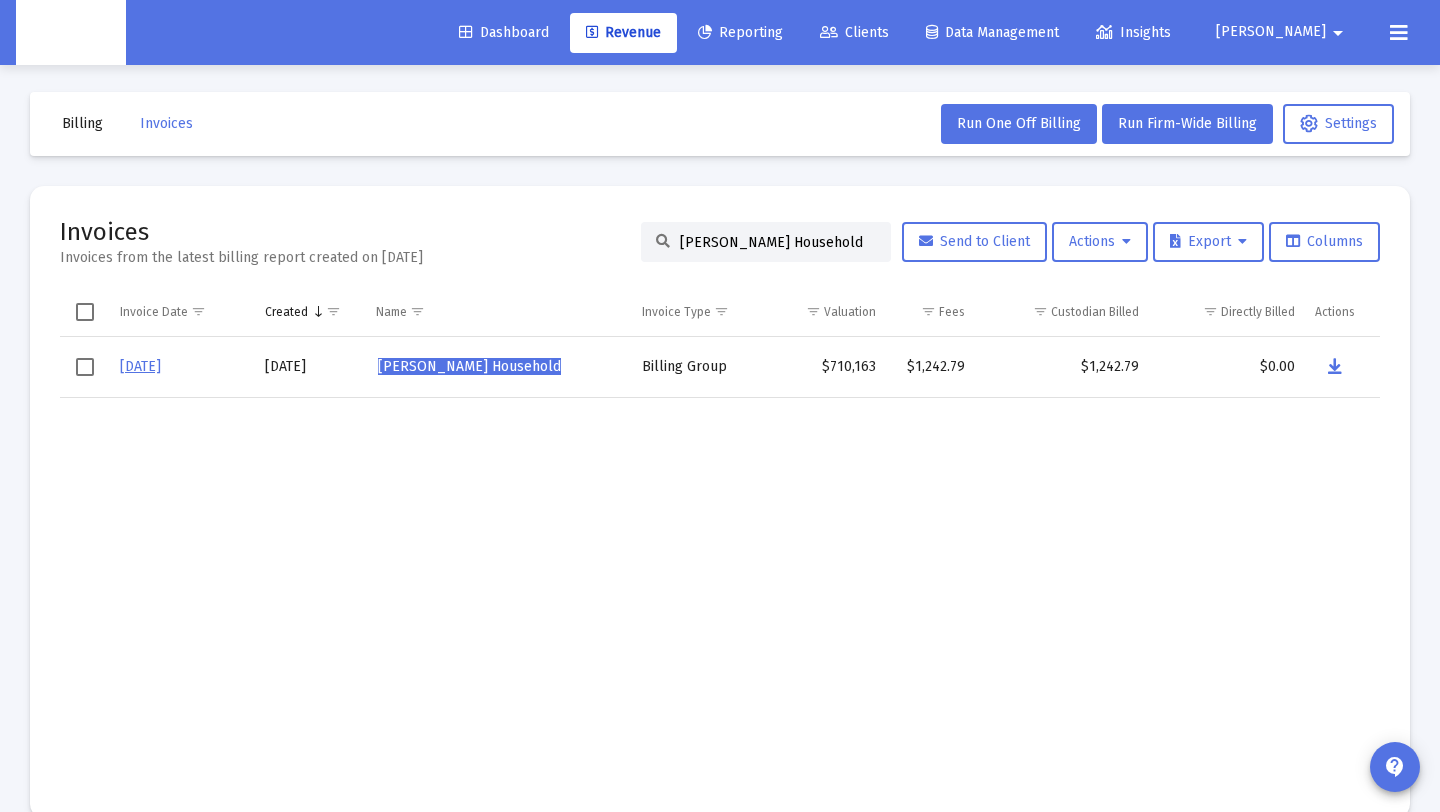 paste on "[PERSON_NAME]" 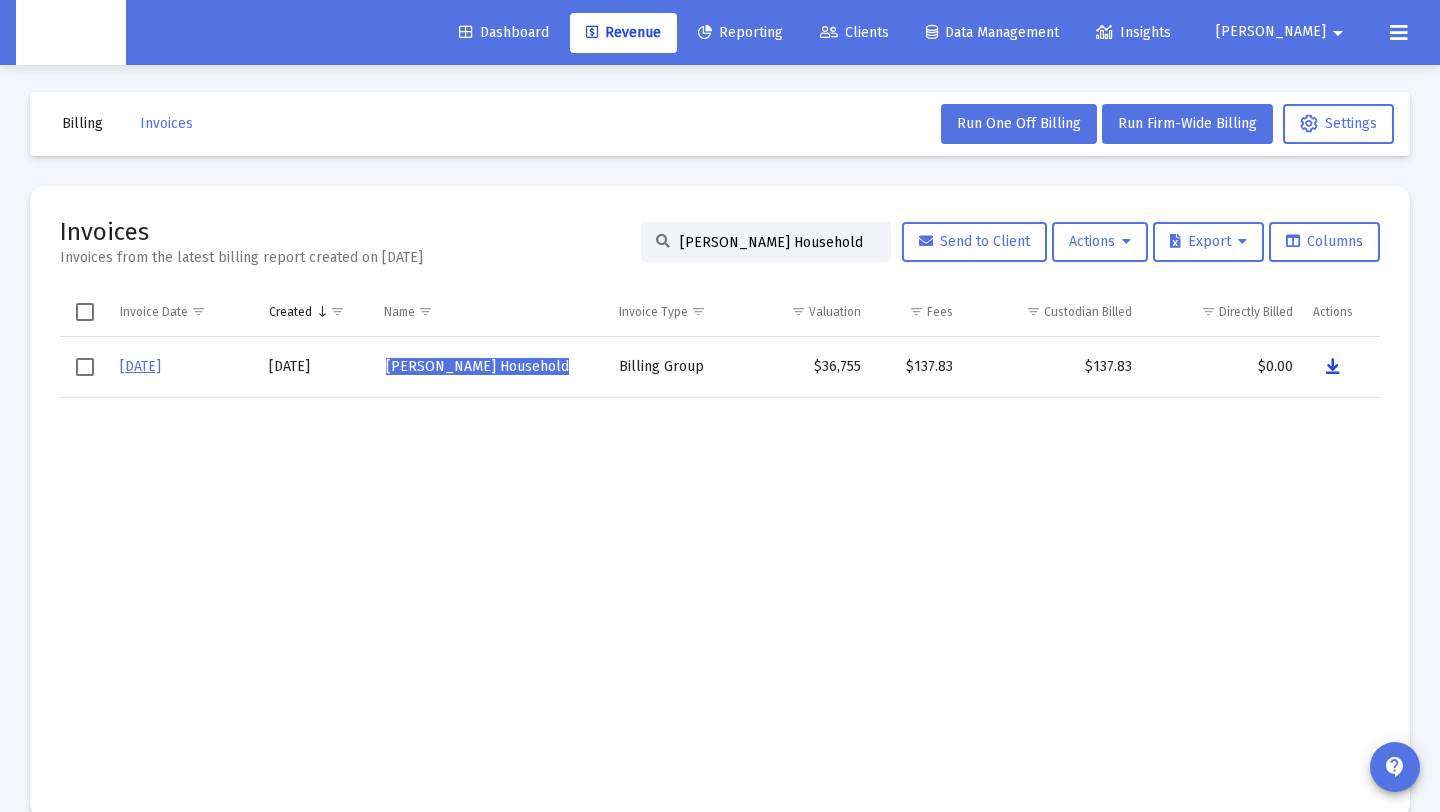 click at bounding box center (1333, 367) 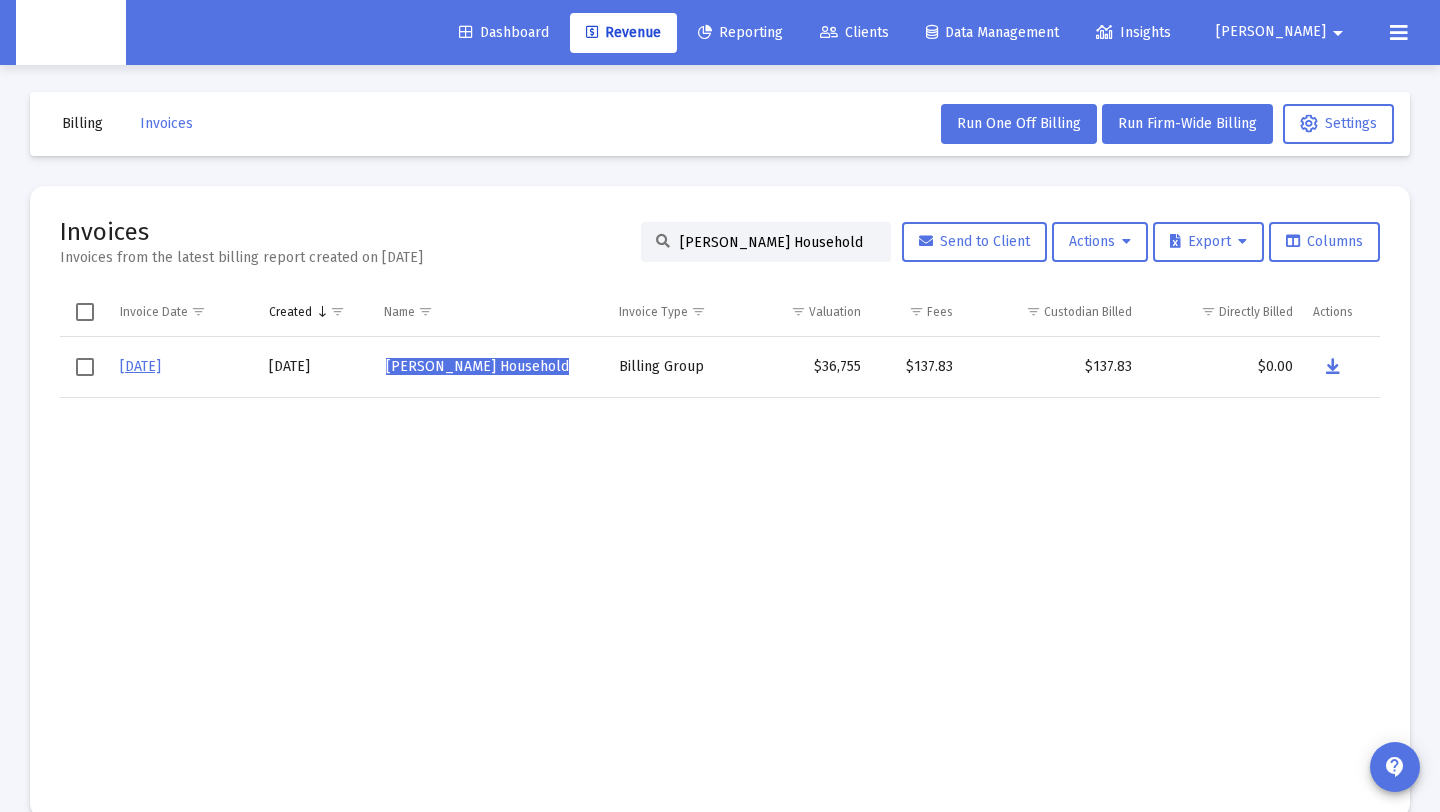 click on "[PERSON_NAME] Household" 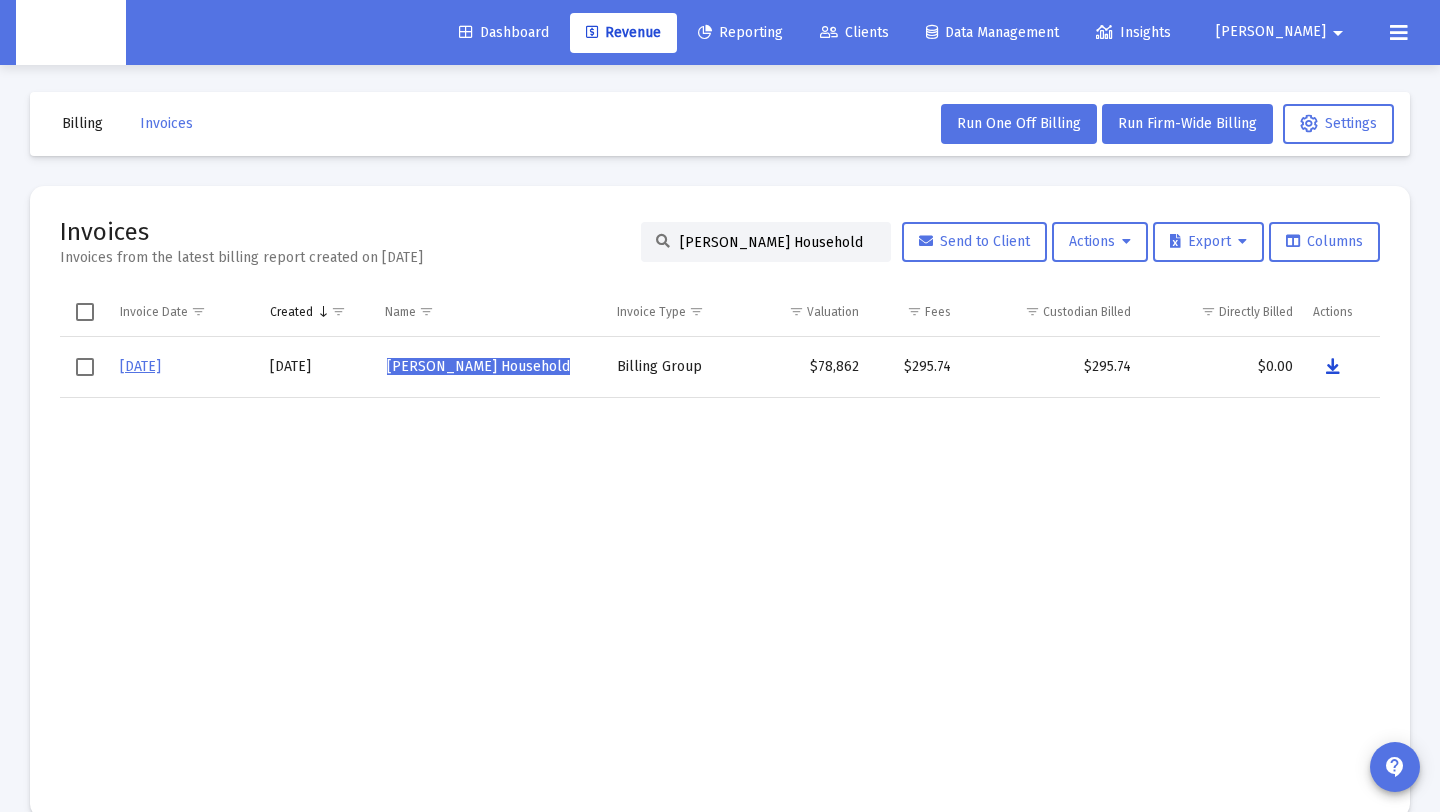 click at bounding box center (1333, 367) 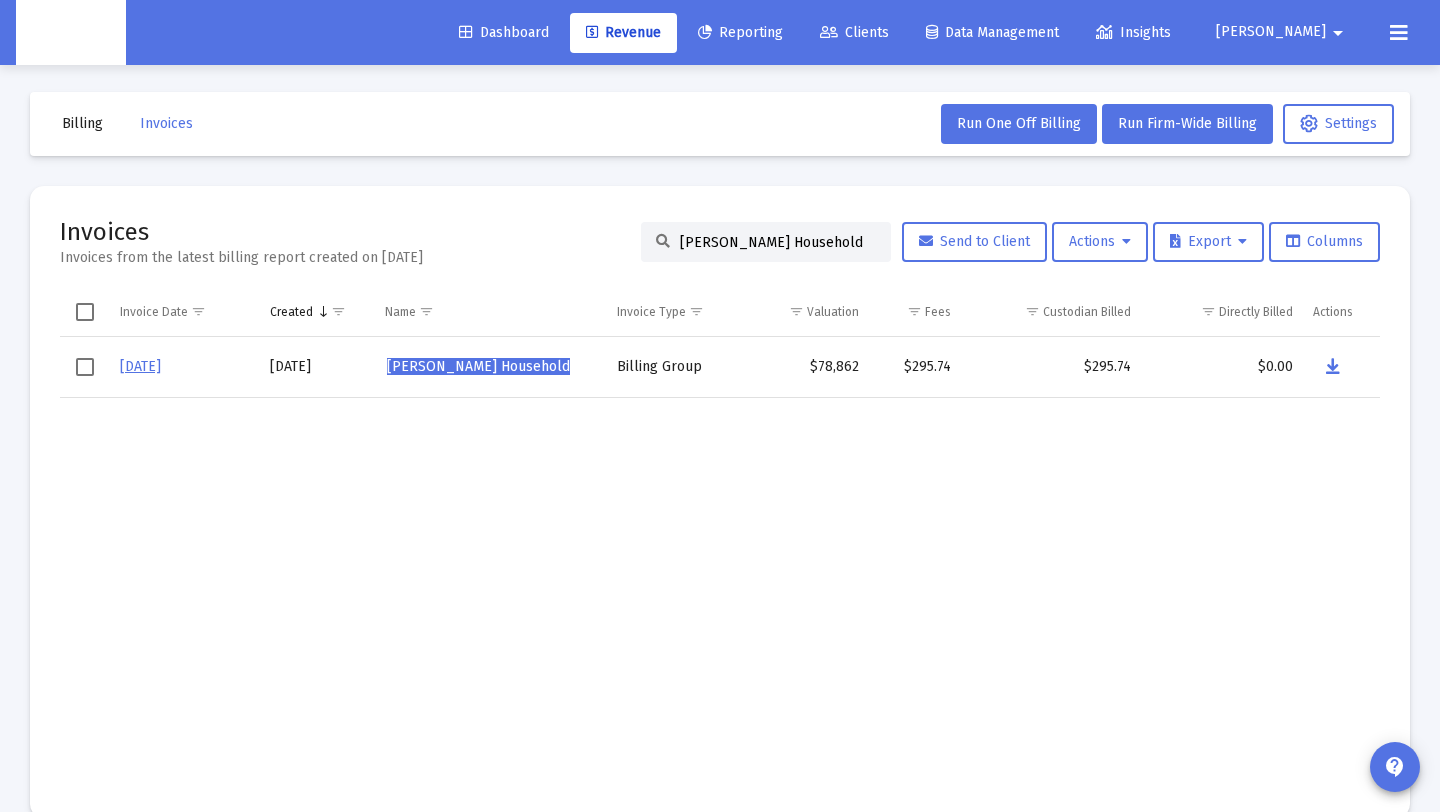 click on "[PERSON_NAME] Household" 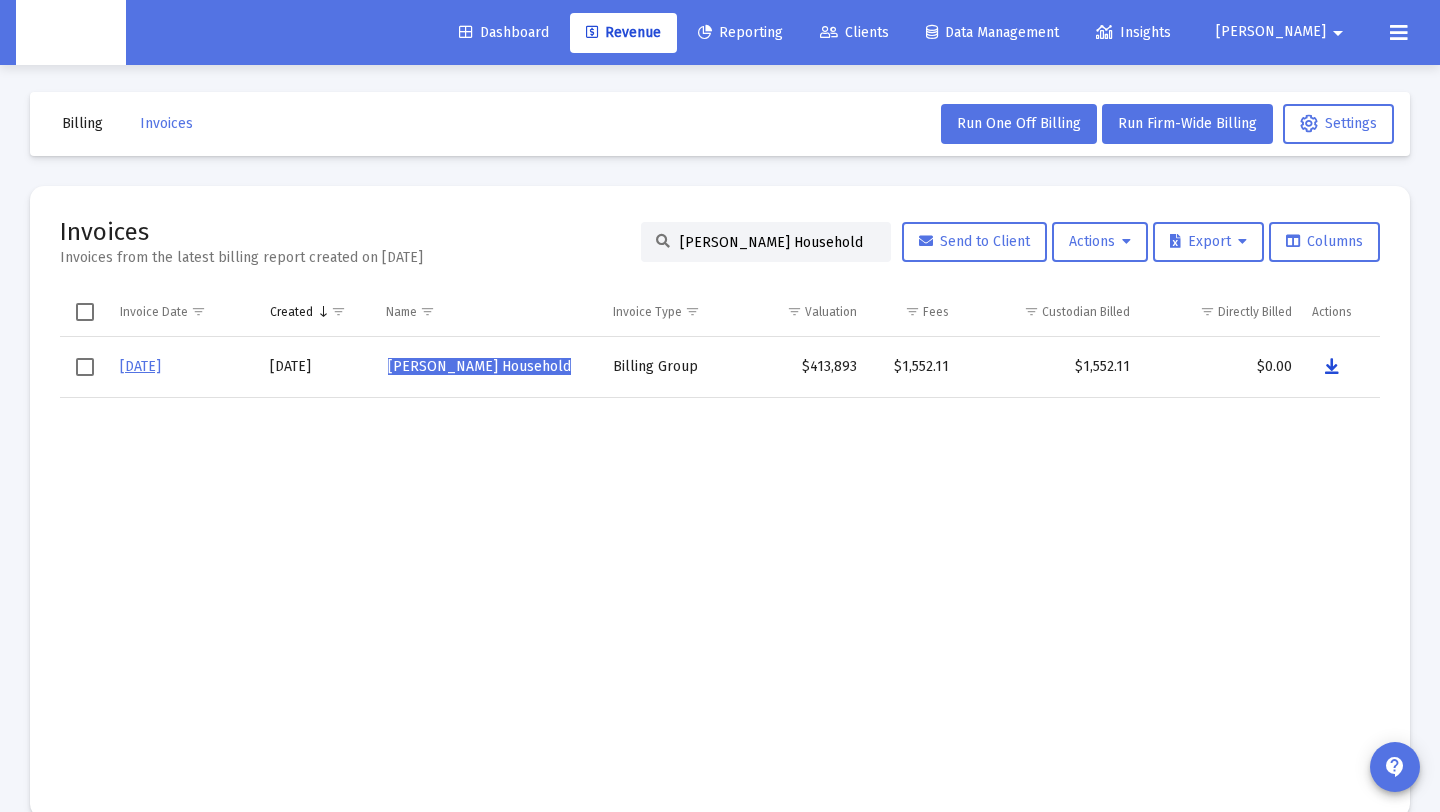 click at bounding box center (1332, 367) 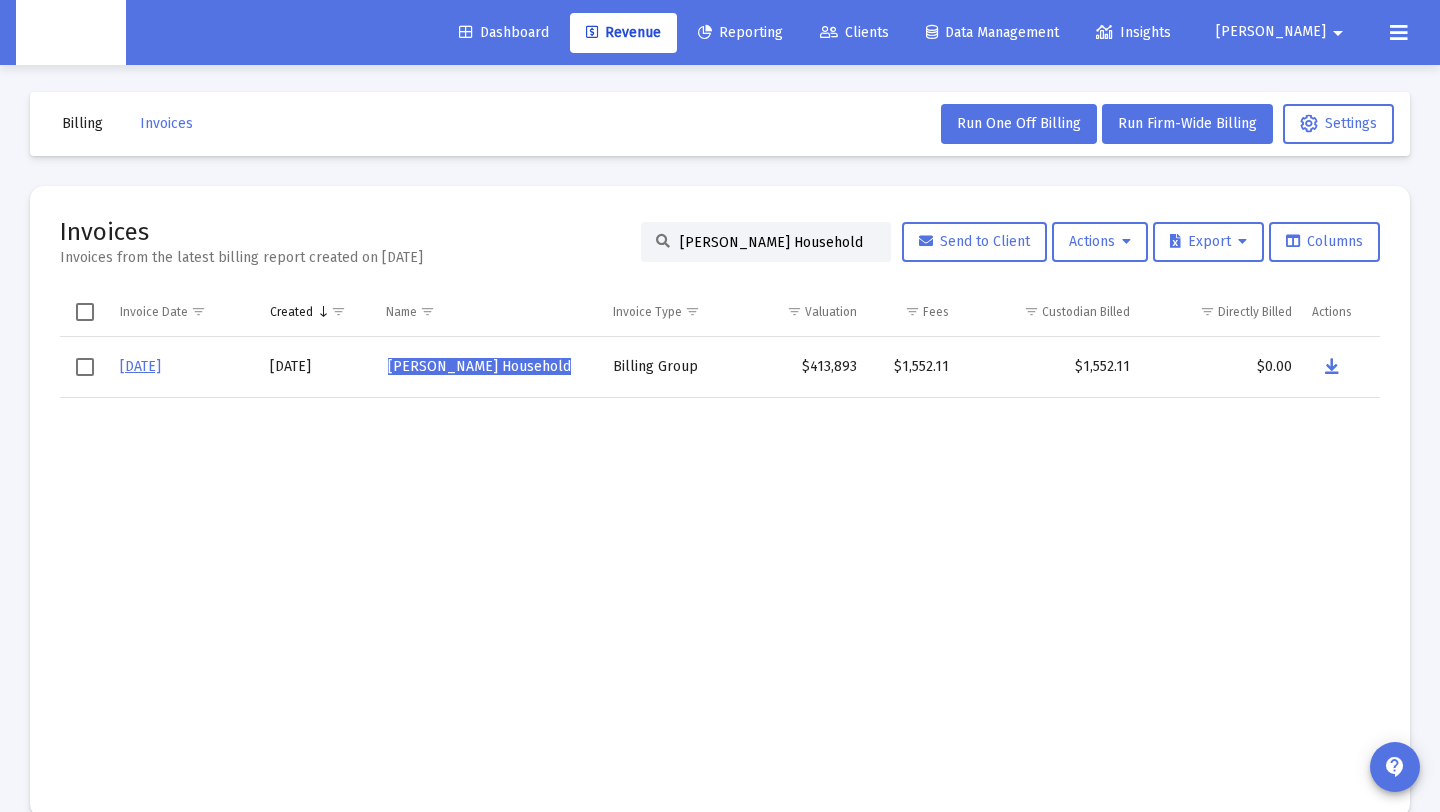 drag, startPoint x: 832, startPoint y: 241, endPoint x: 431, endPoint y: 228, distance: 401.21066 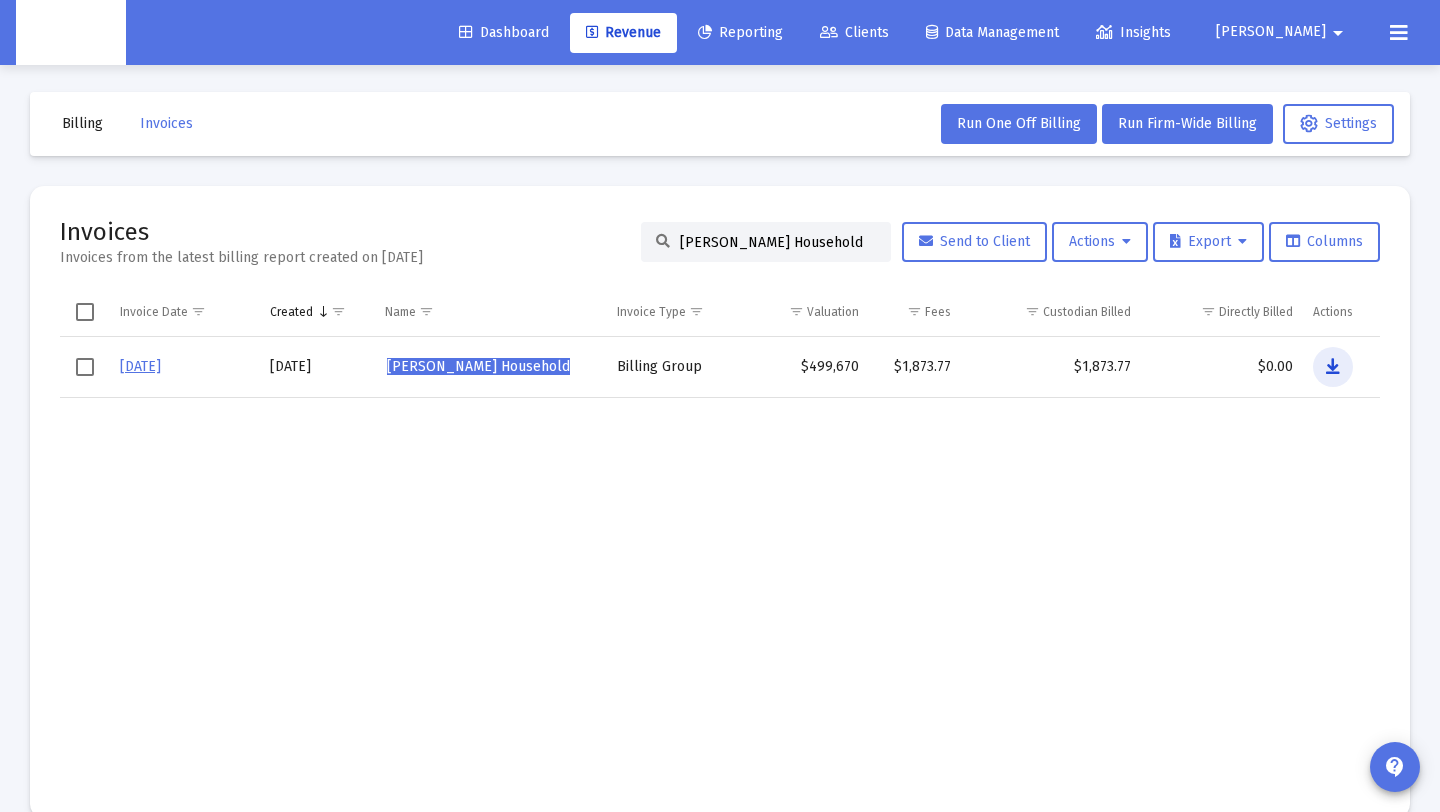 click at bounding box center [1333, 367] 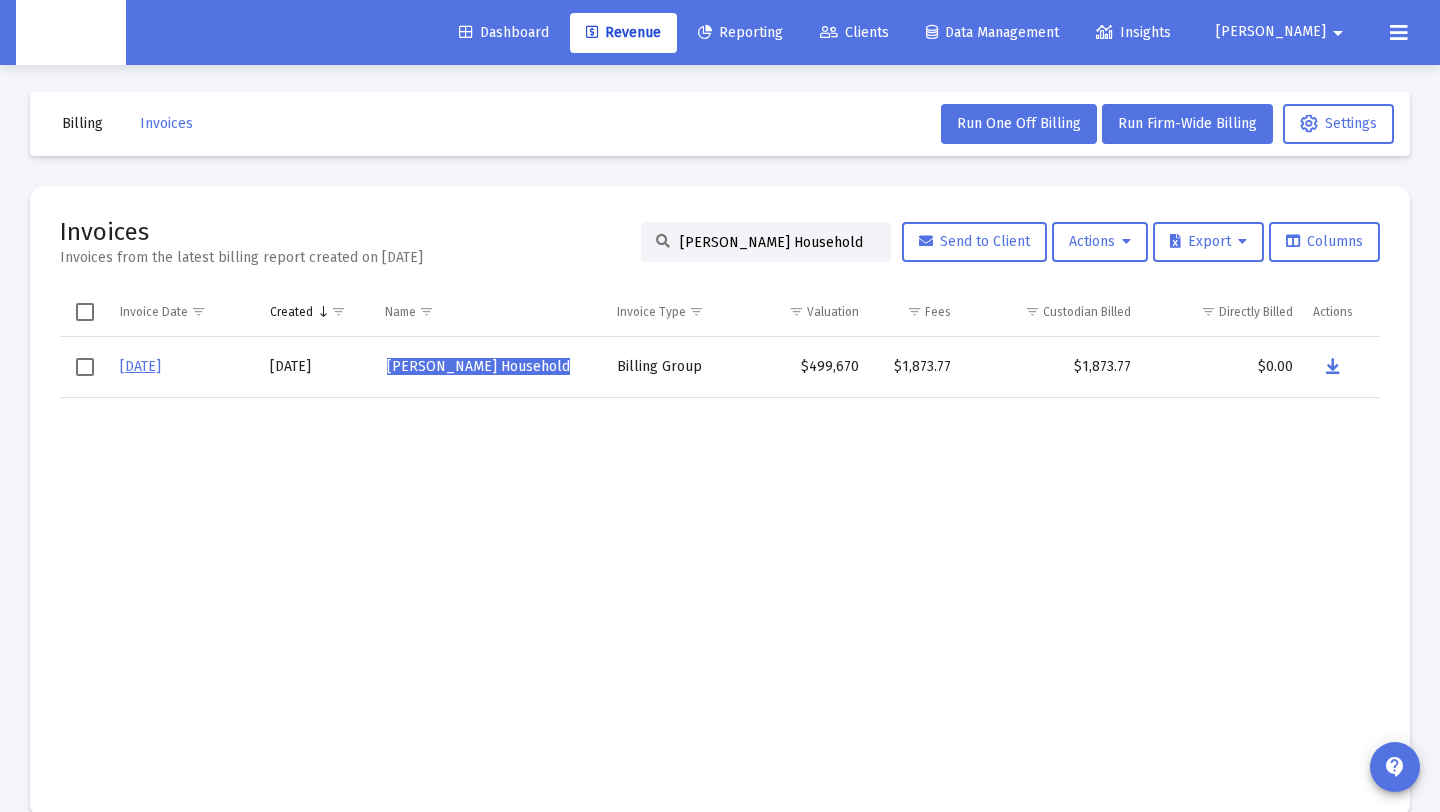 drag, startPoint x: 850, startPoint y: 238, endPoint x: 465, endPoint y: 235, distance: 385.0117 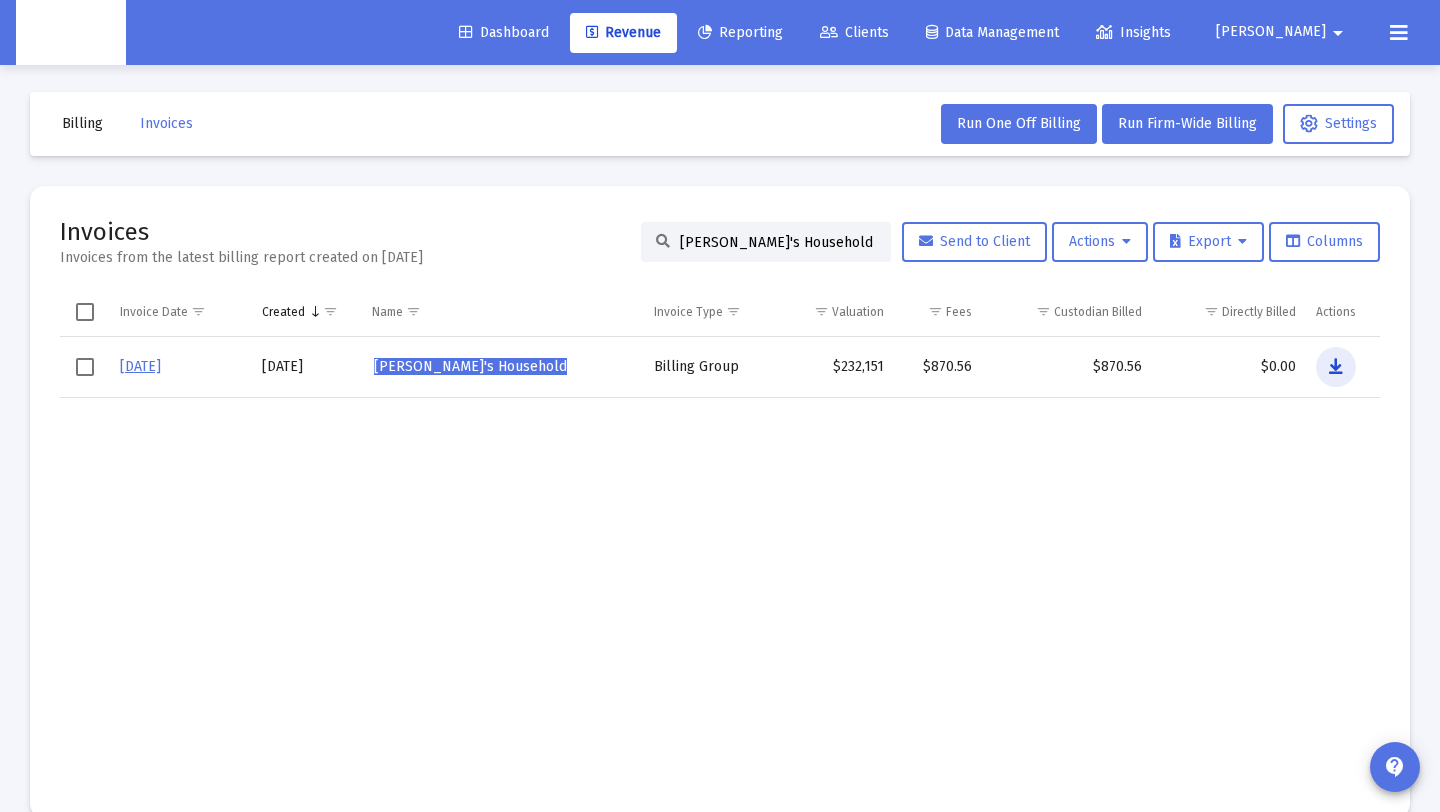 scroll, scrollTop: 0, scrollLeft: 0, axis: both 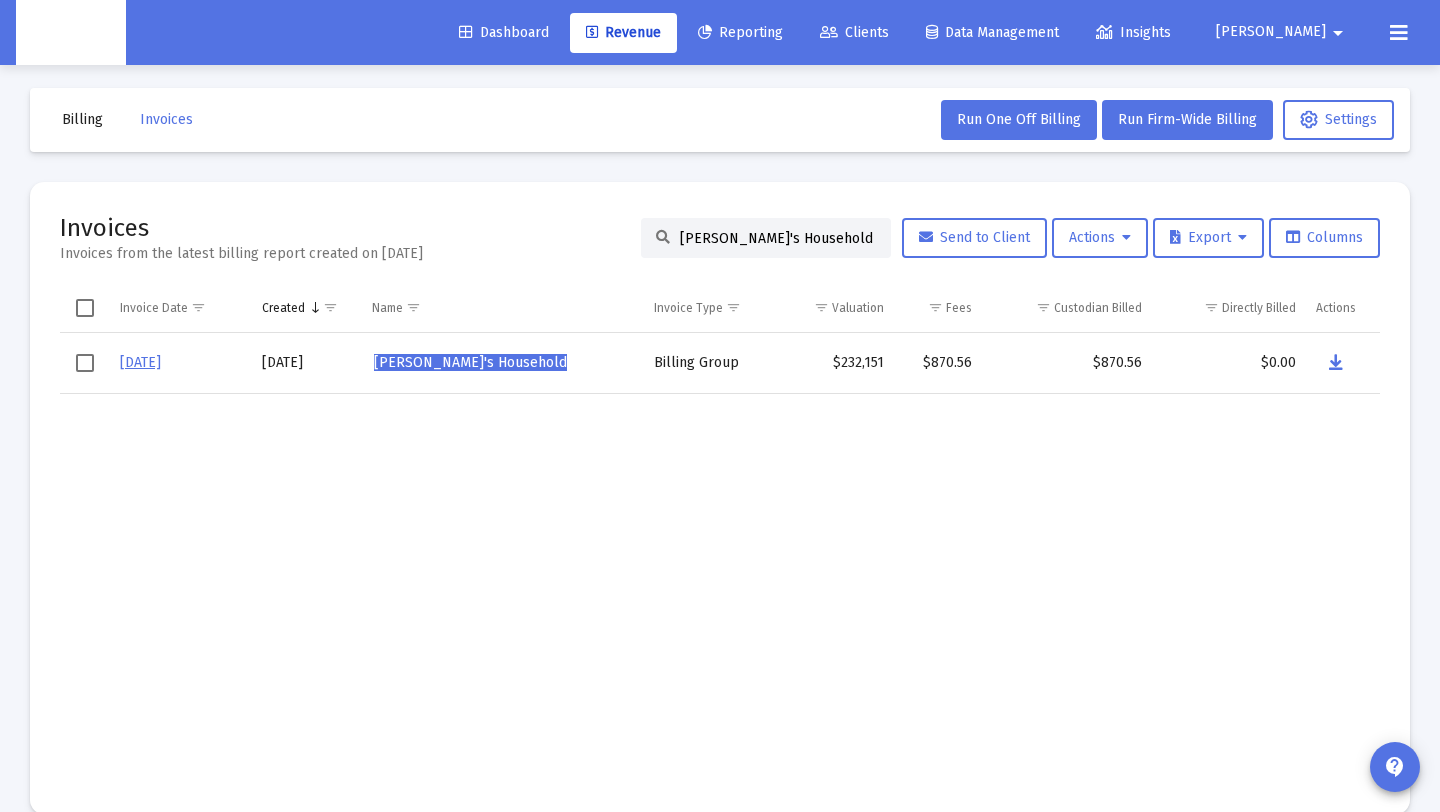 click on "[PERSON_NAME]'s Household" 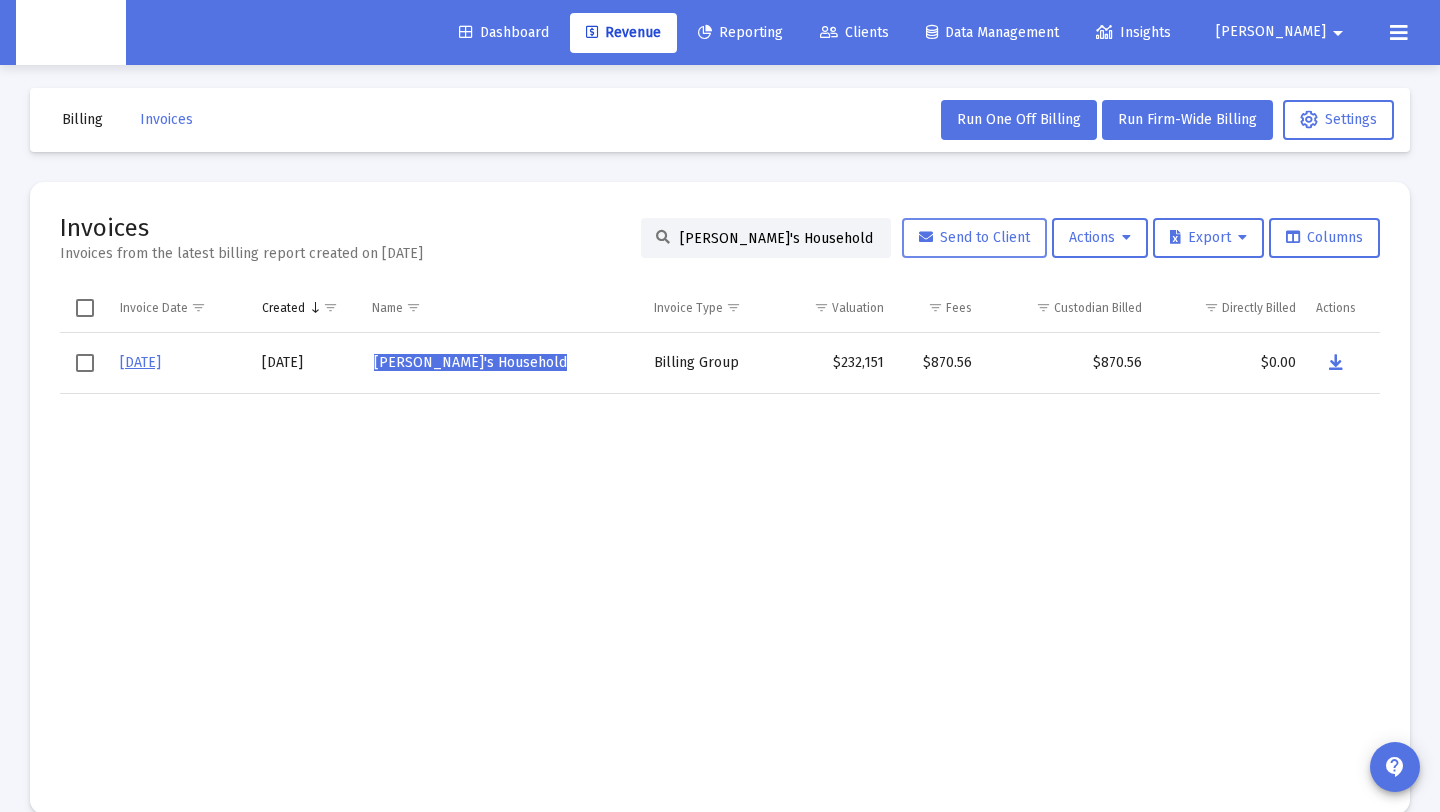 scroll, scrollTop: 0, scrollLeft: 30, axis: horizontal 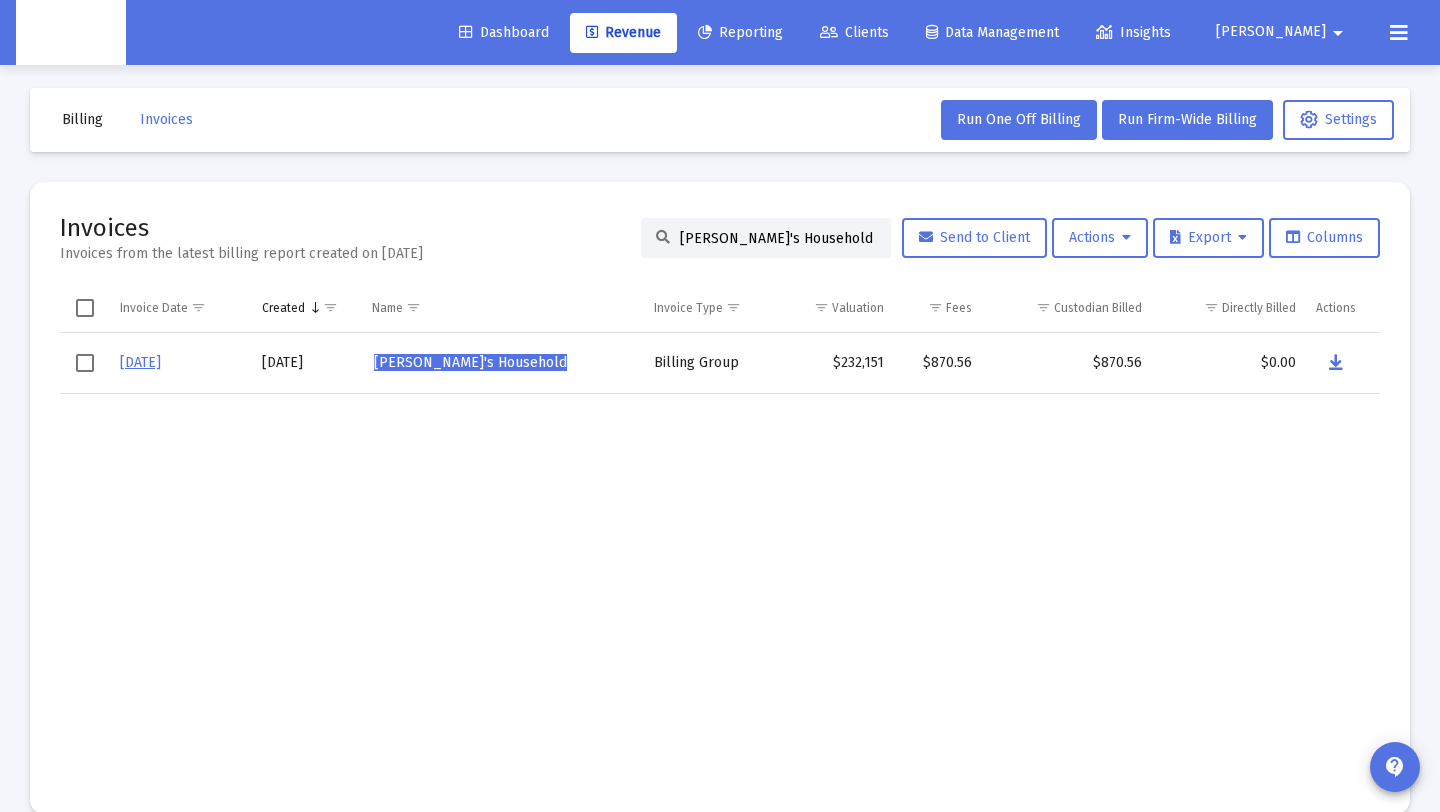paste on "[PERSON_NAME]" 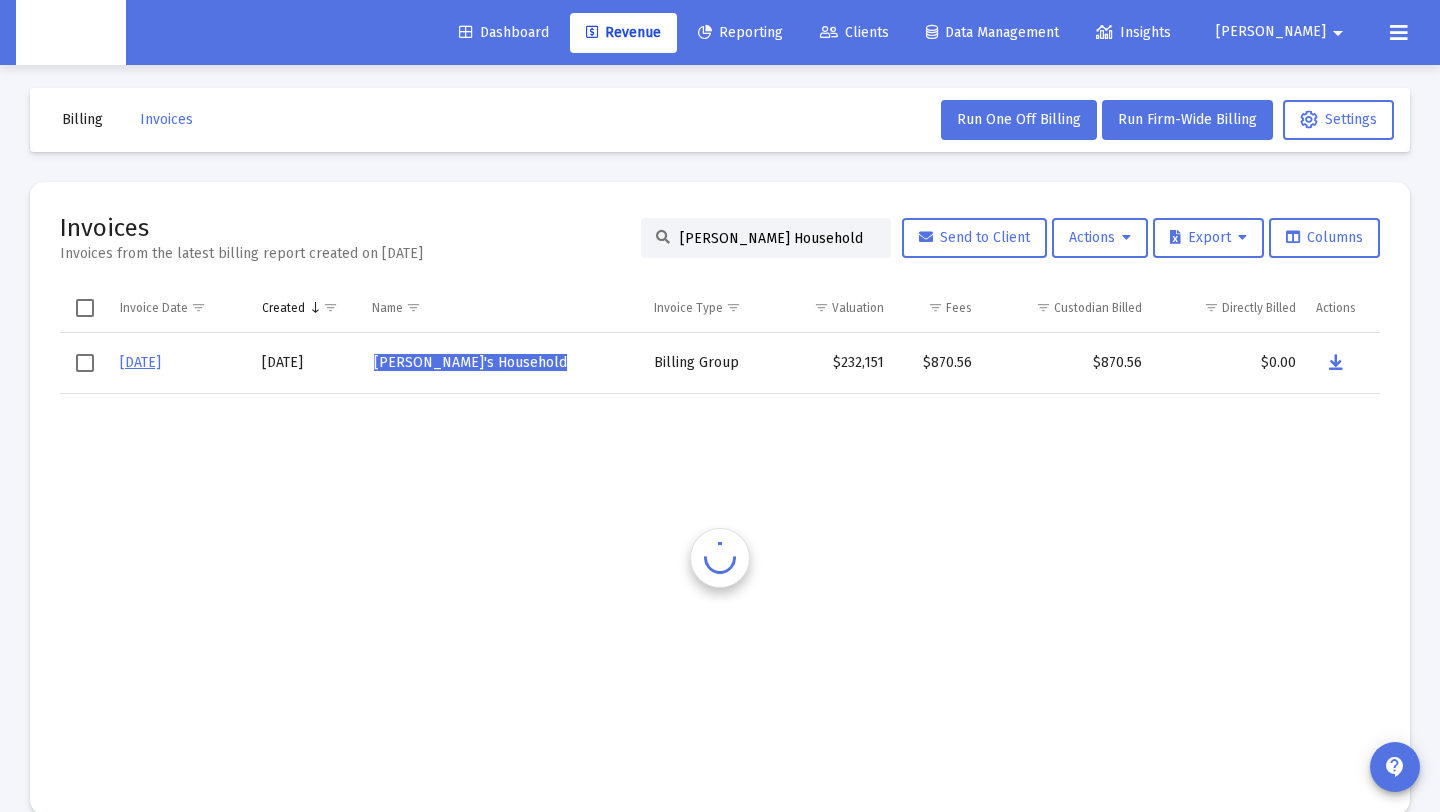 scroll, scrollTop: 0, scrollLeft: 0, axis: both 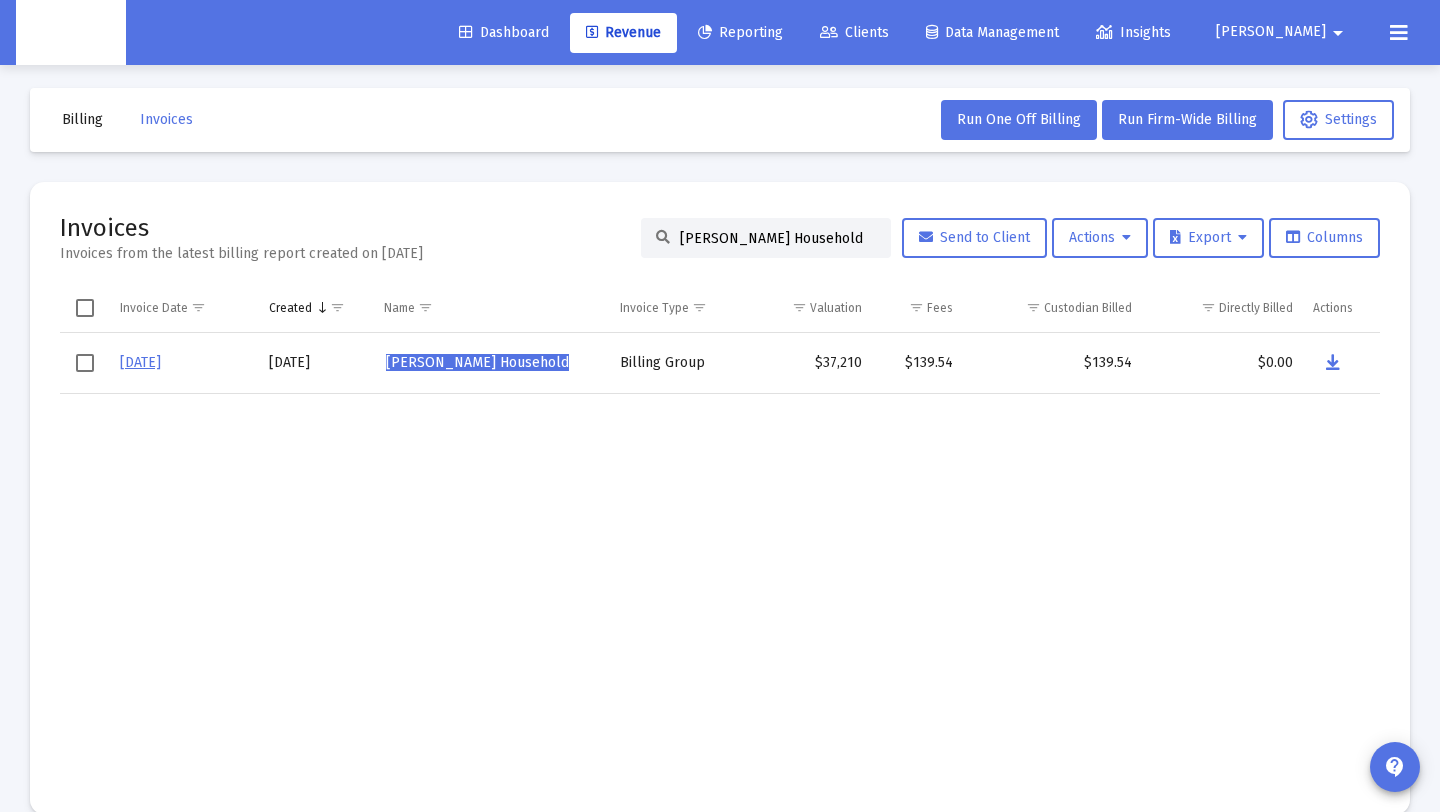 type on "[PERSON_NAME] Household" 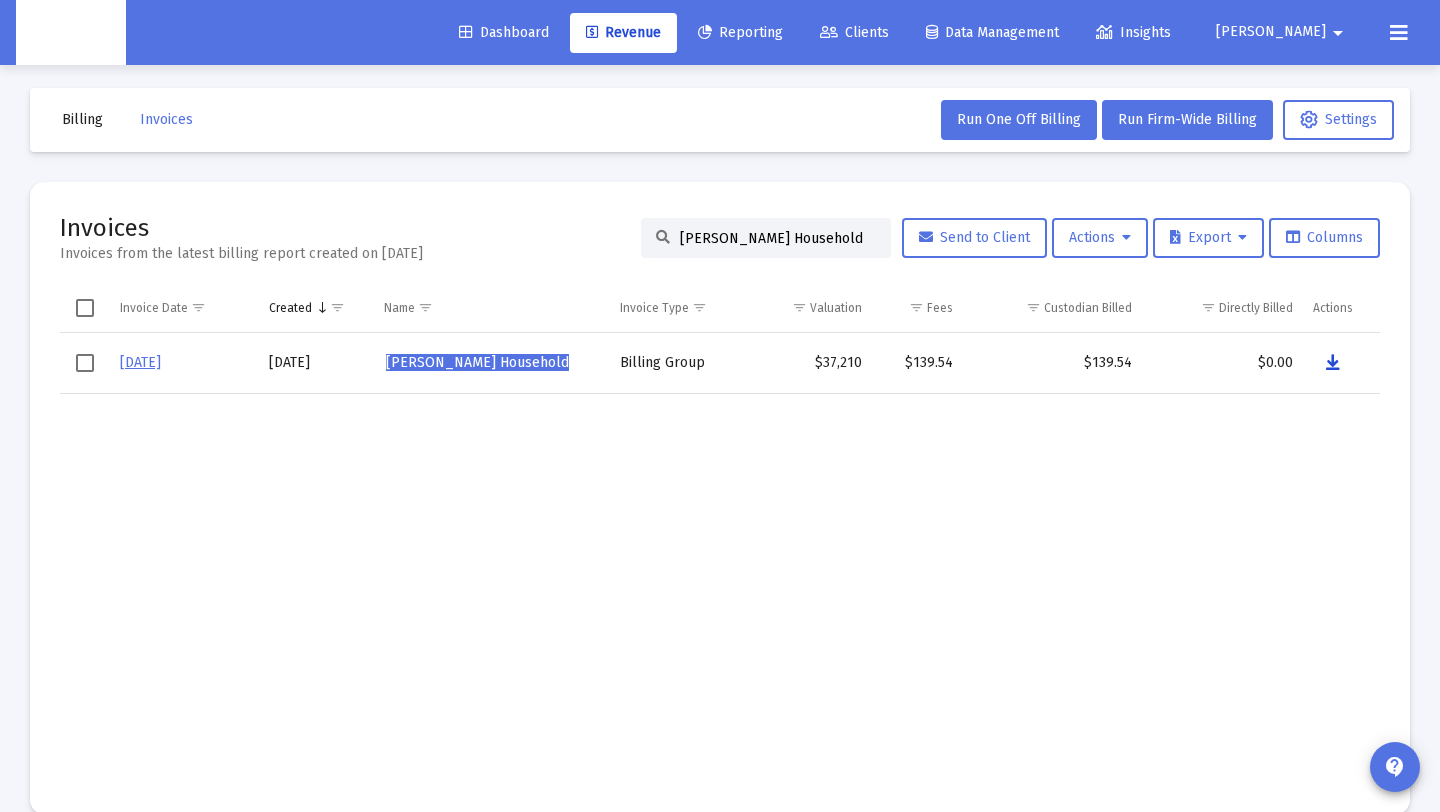 click at bounding box center [1333, 363] 